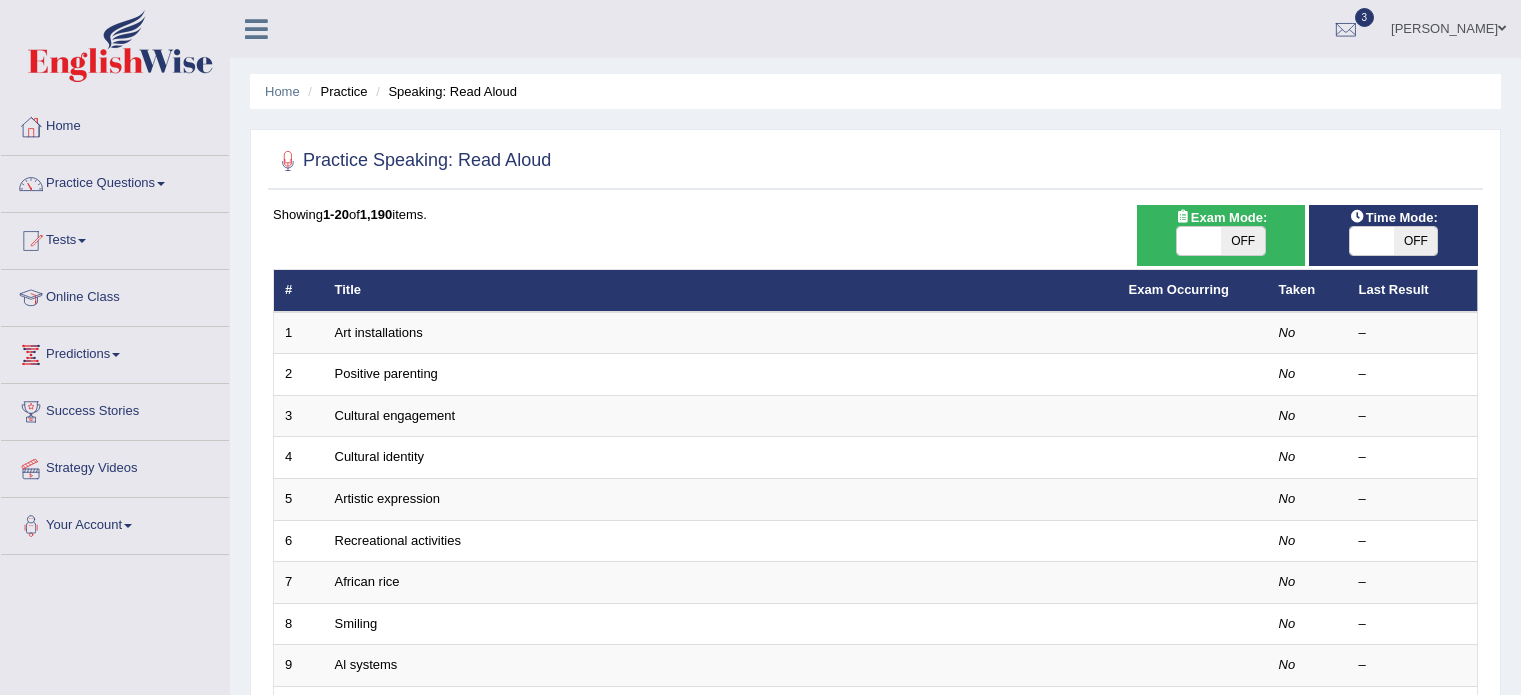 scroll, scrollTop: 0, scrollLeft: 0, axis: both 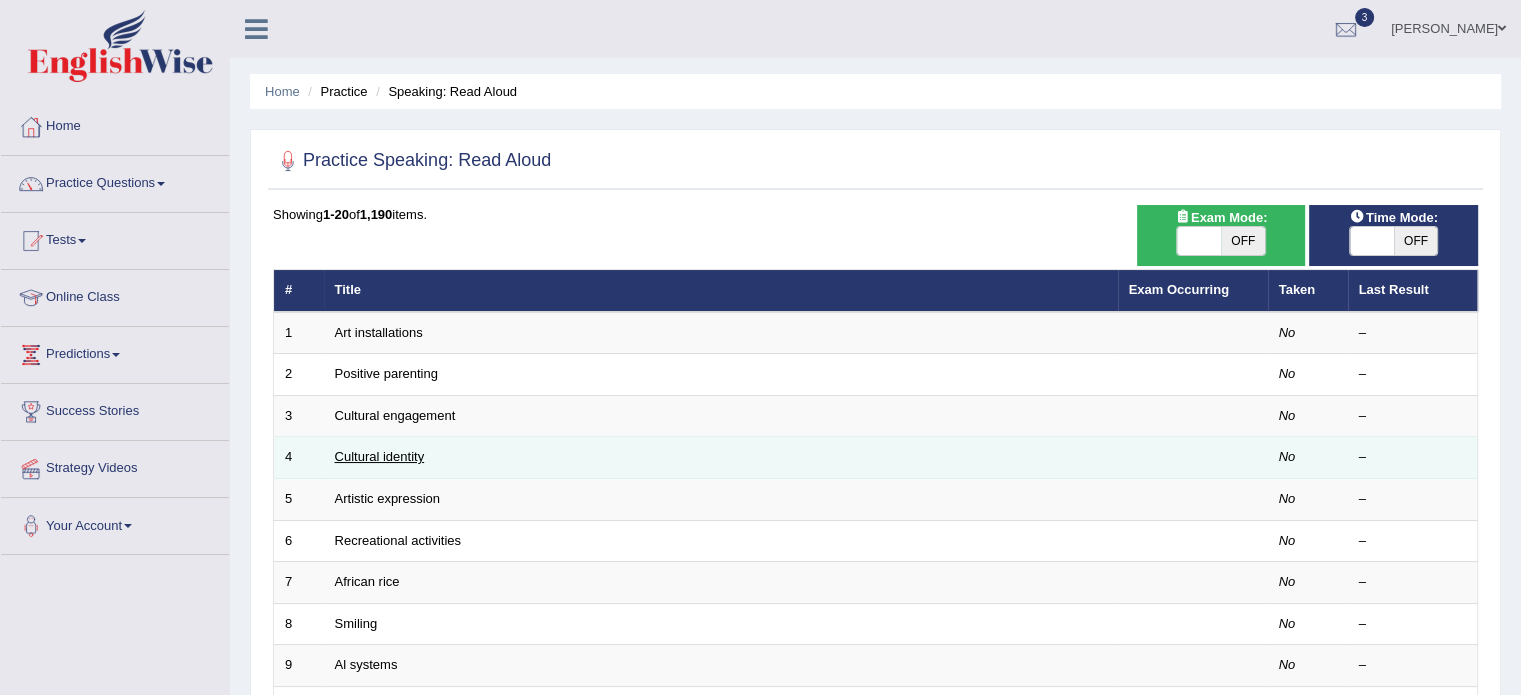 click on "Cultural identity" at bounding box center [380, 456] 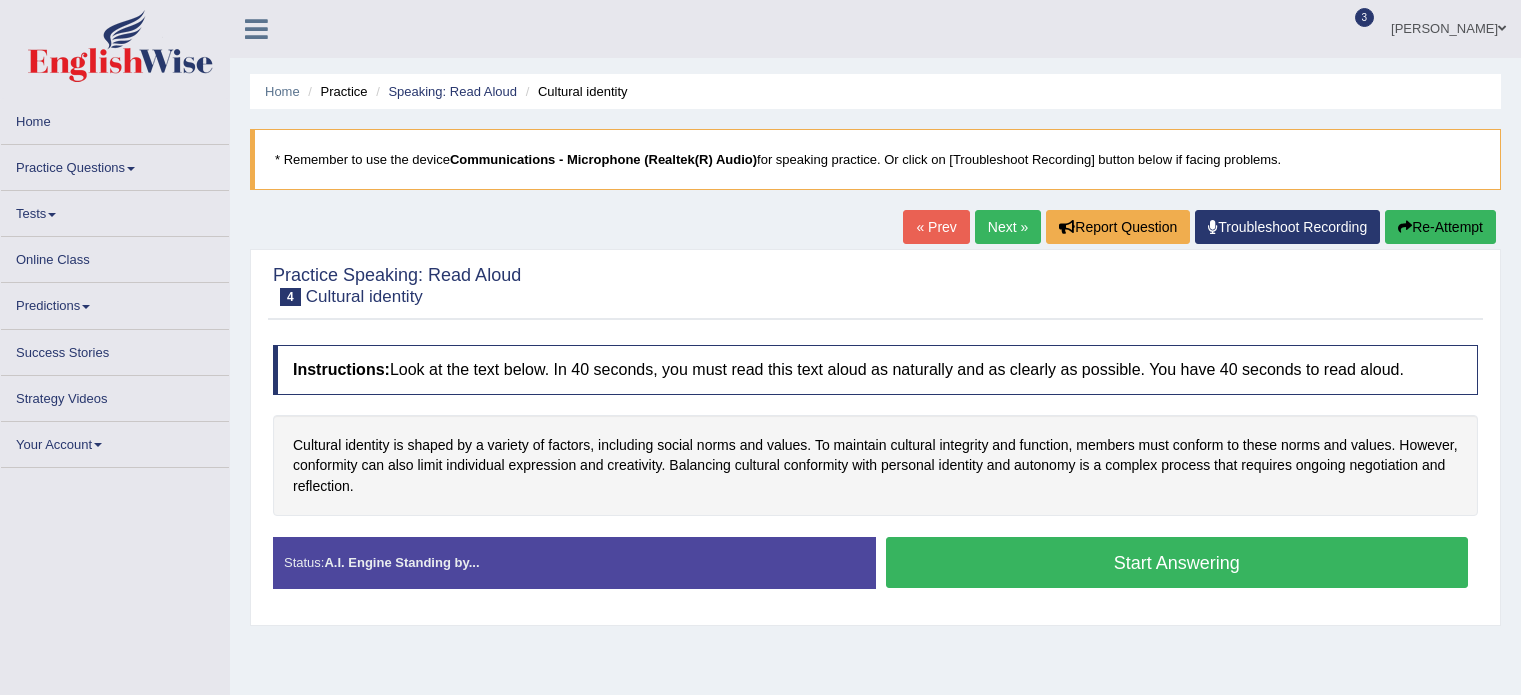 scroll, scrollTop: 0, scrollLeft: 0, axis: both 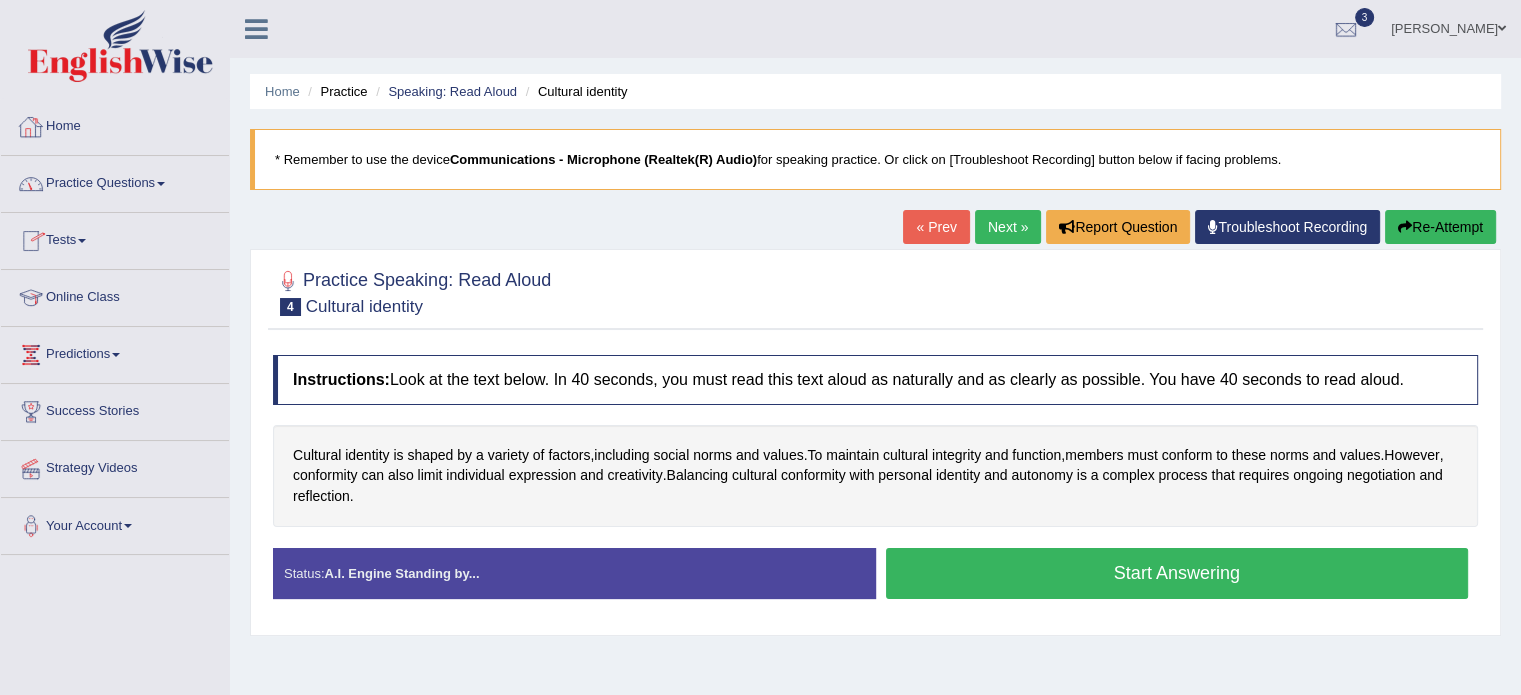 click on "Tests" at bounding box center (115, 238) 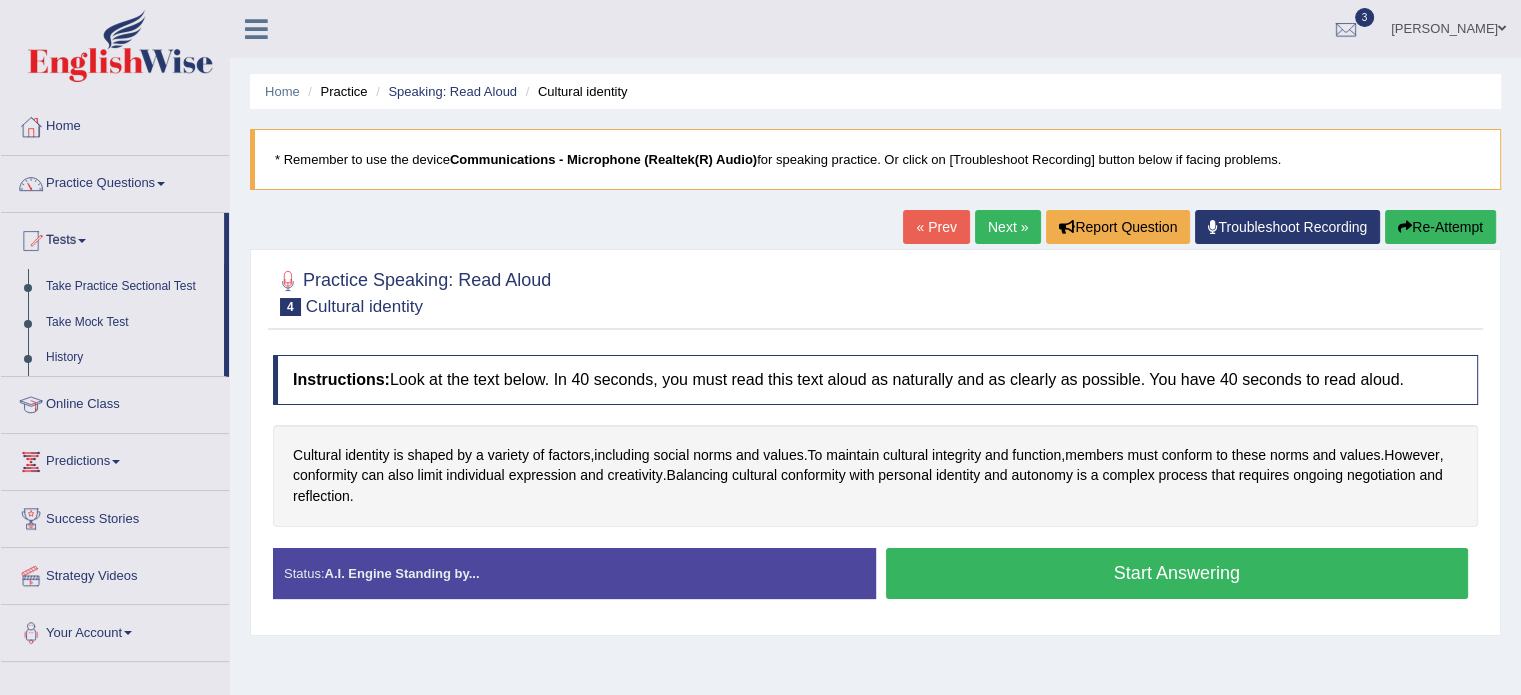 click on "Practice Questions" at bounding box center [115, 181] 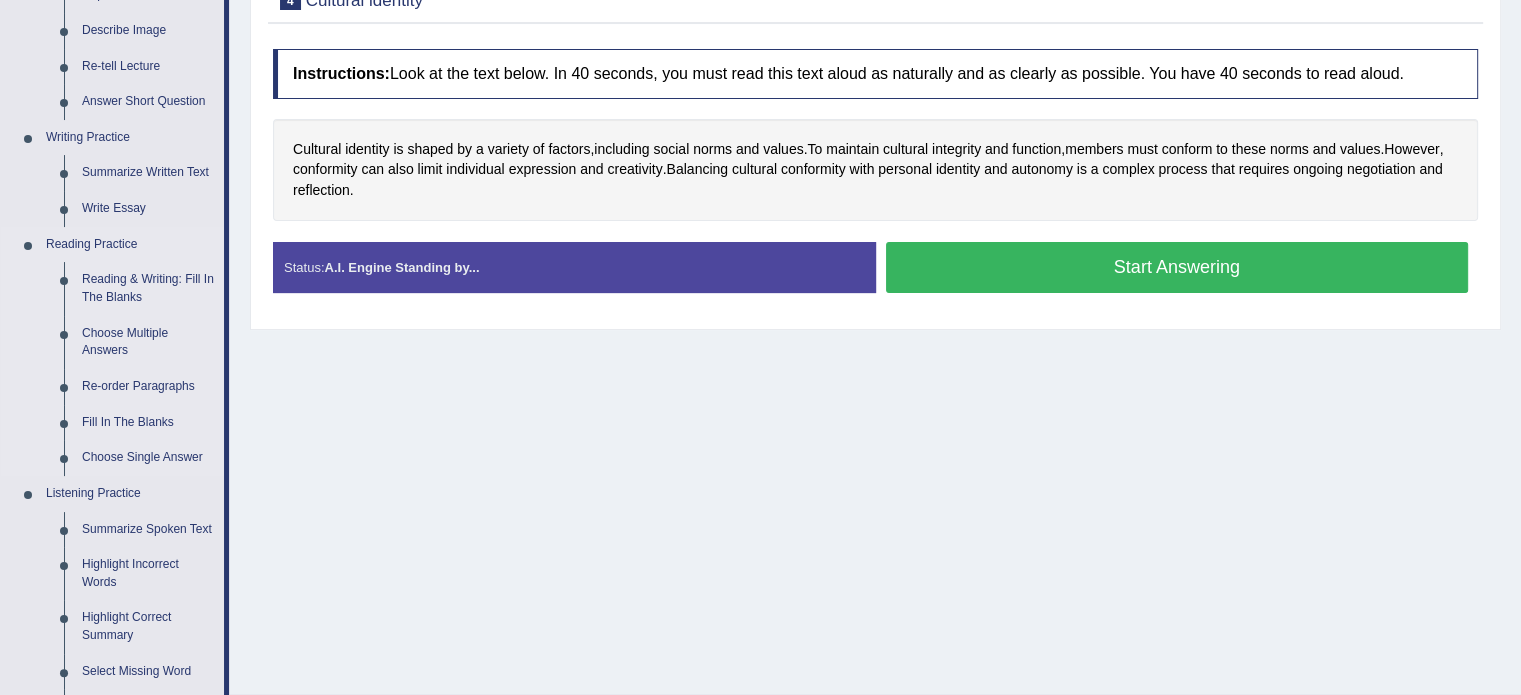 scroll, scrollTop: 307, scrollLeft: 0, axis: vertical 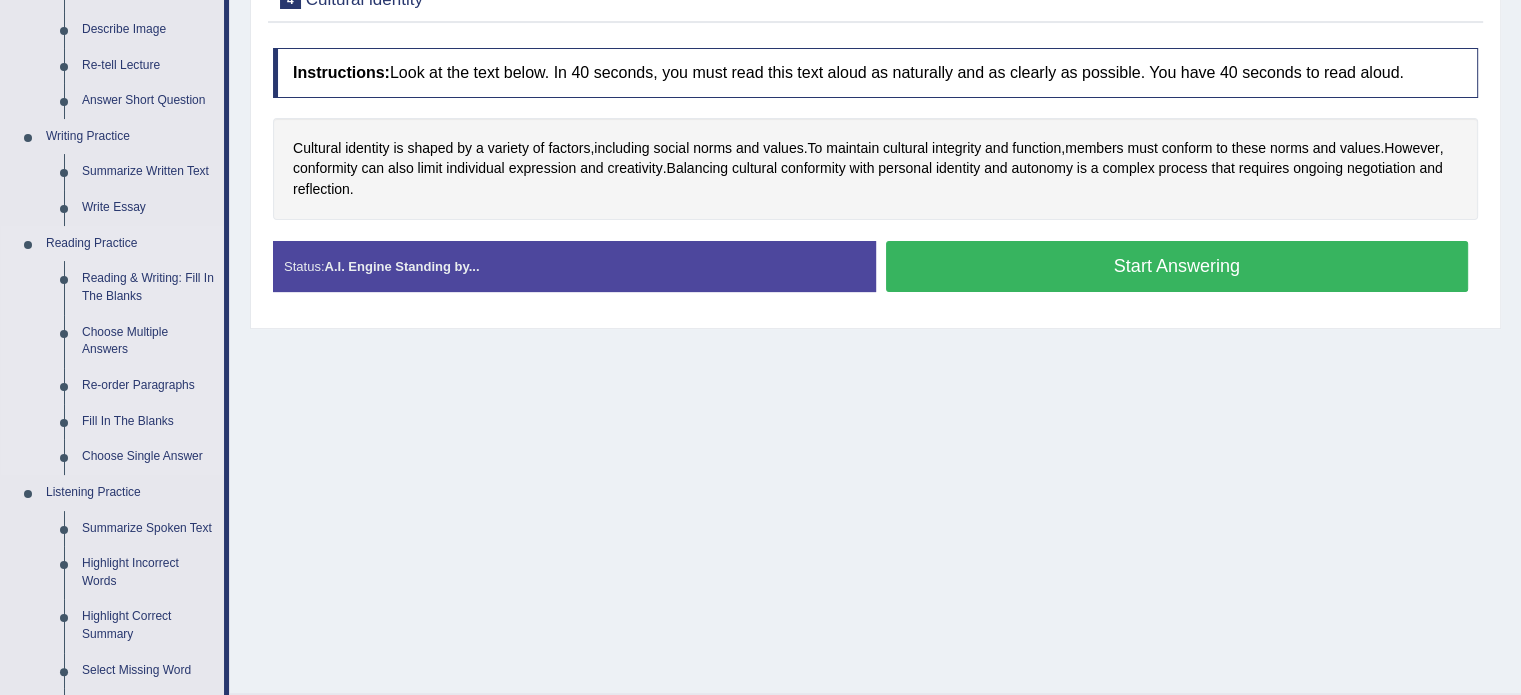 click on "Summarize Spoken Text" at bounding box center (148, 529) 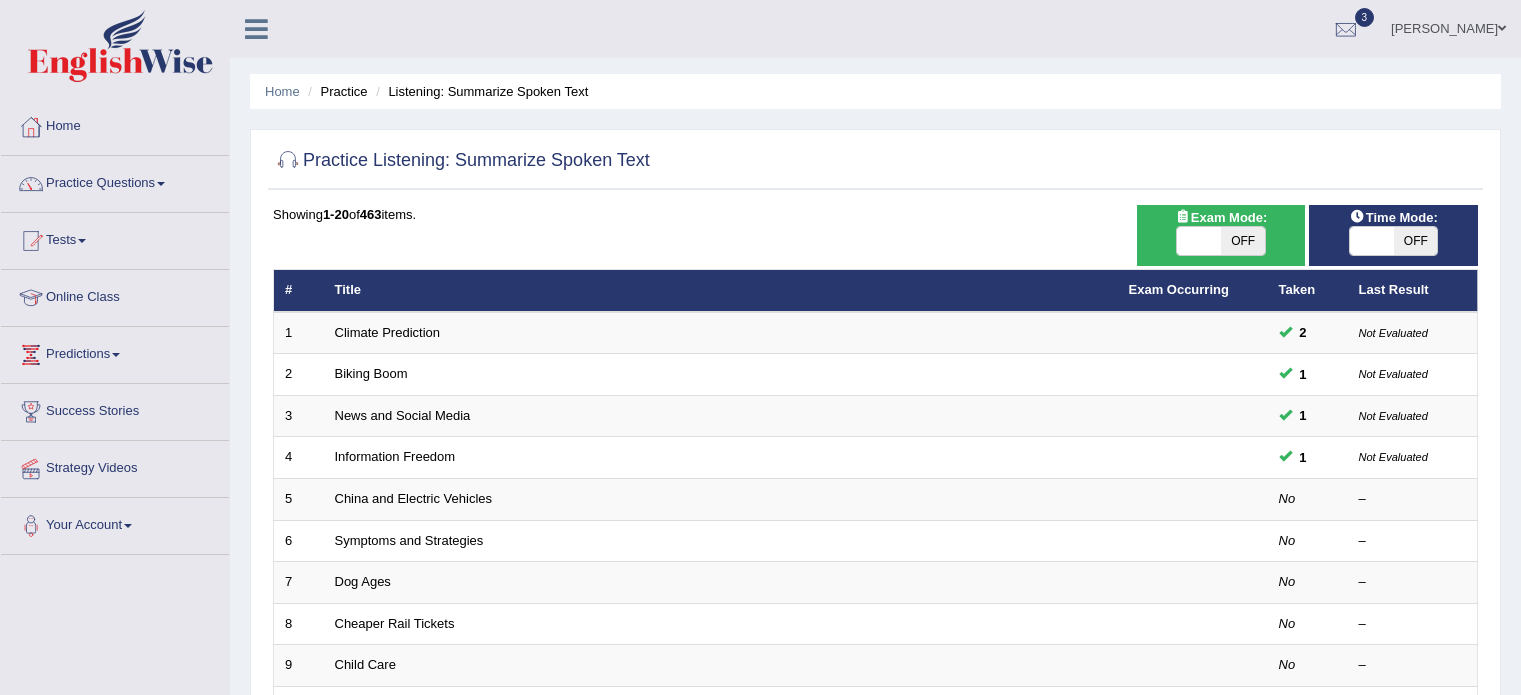 scroll, scrollTop: 0, scrollLeft: 0, axis: both 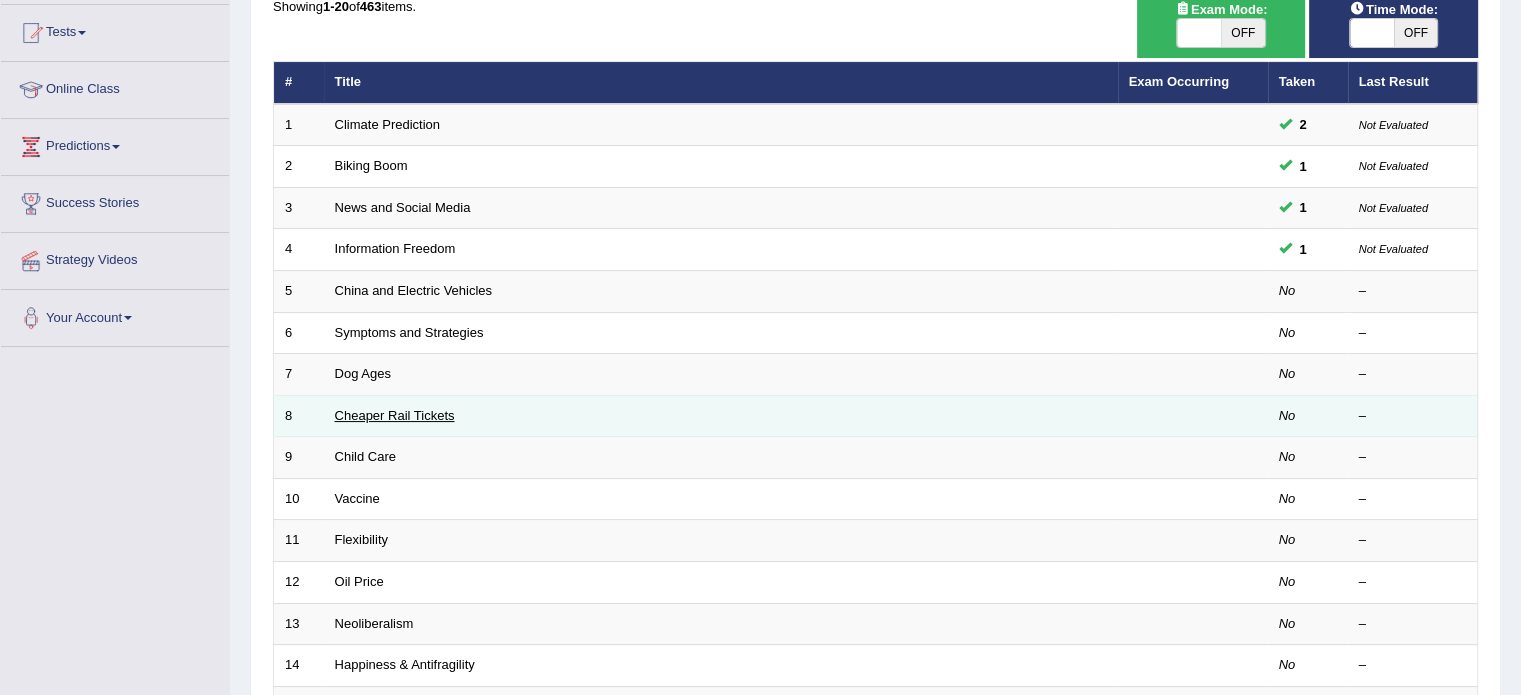 click on "Cheaper Rail Tickets" at bounding box center [395, 415] 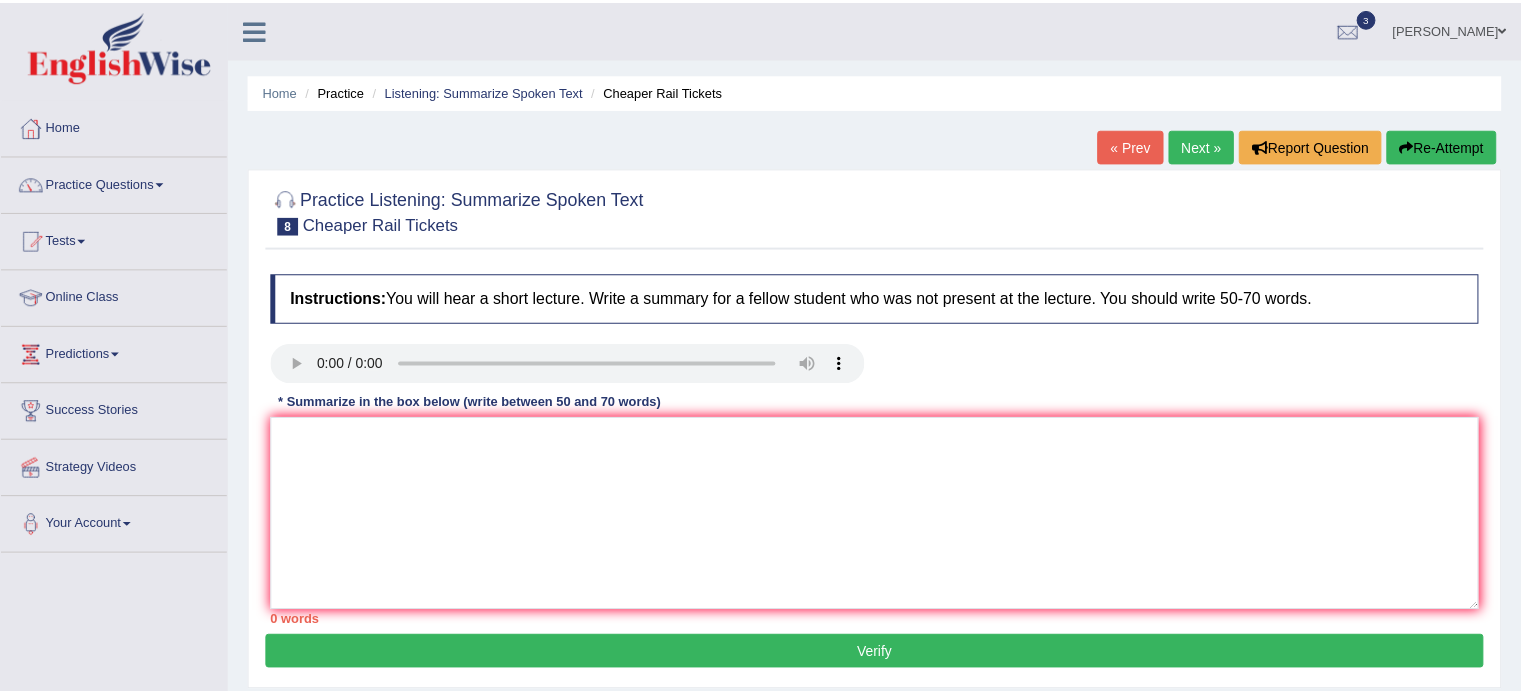 scroll, scrollTop: 0, scrollLeft: 0, axis: both 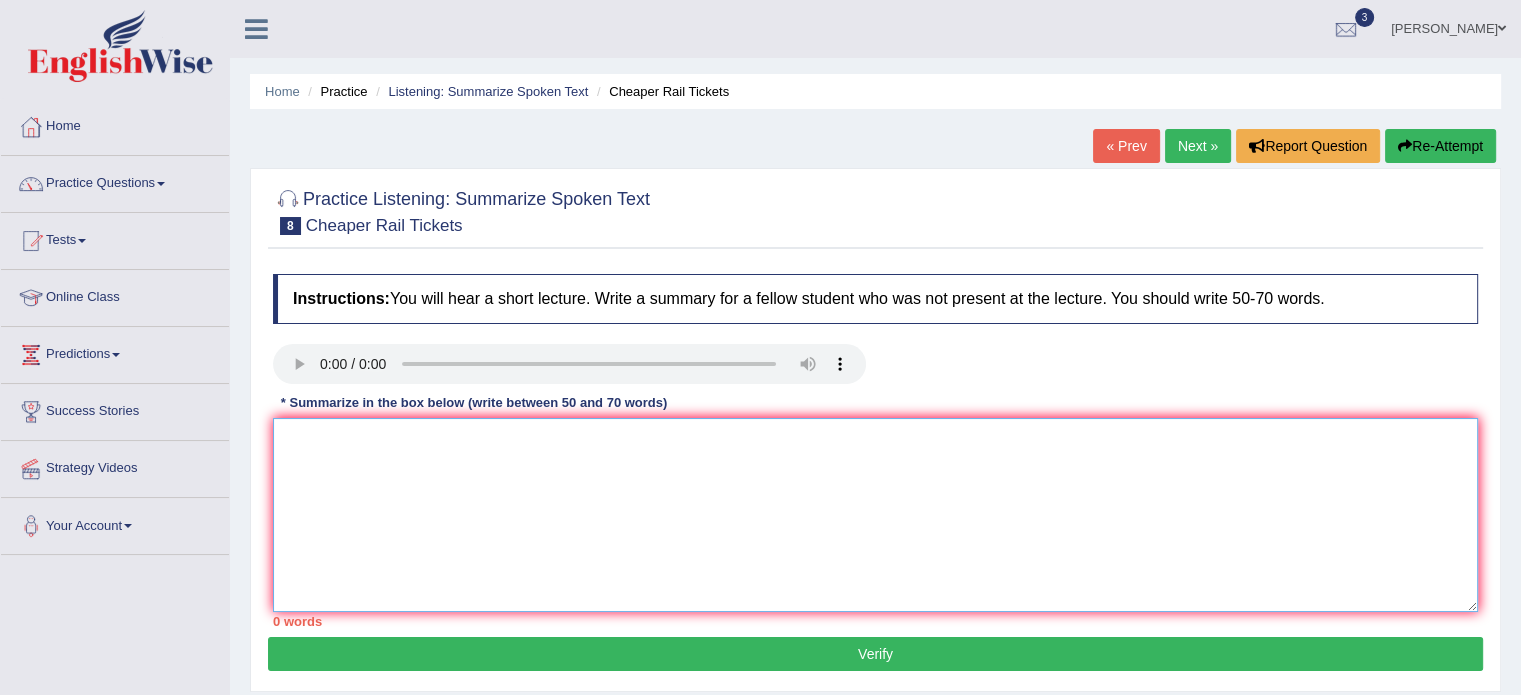click at bounding box center (875, 515) 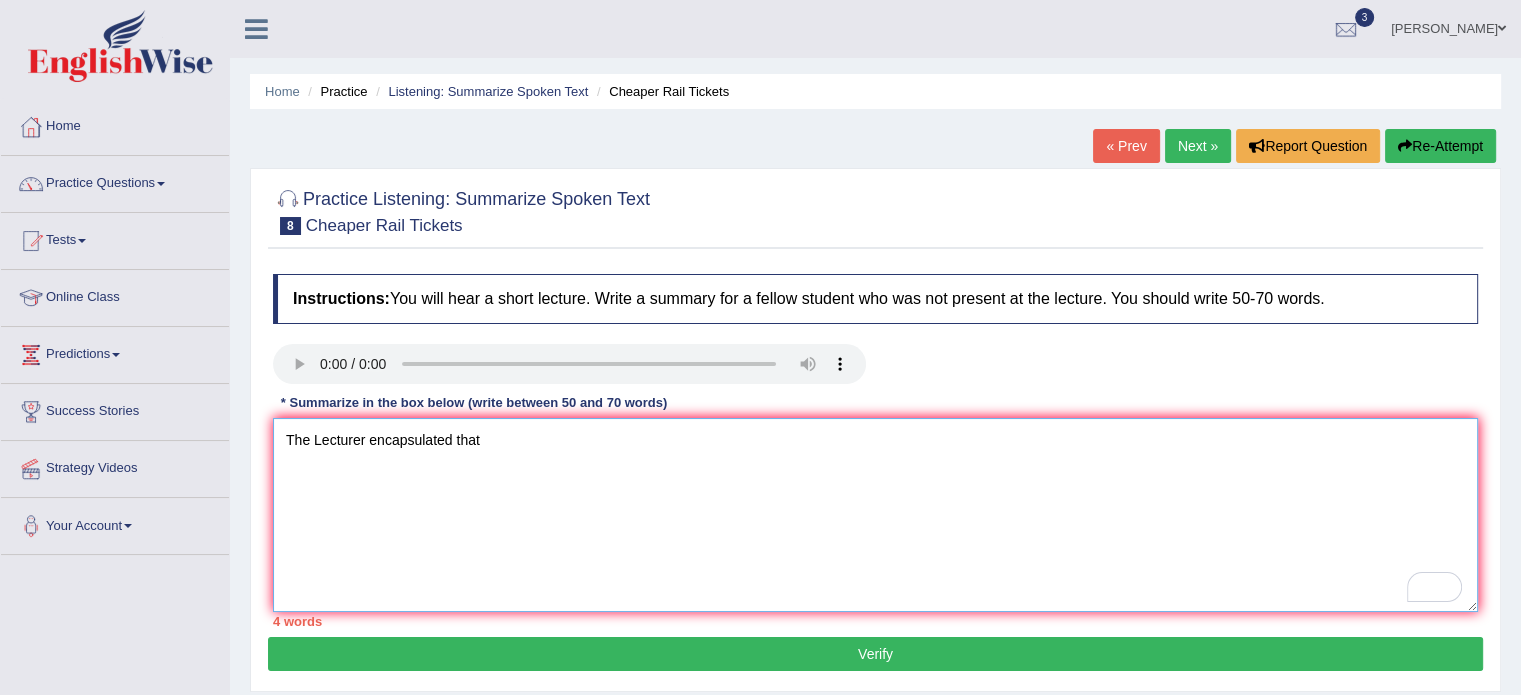 type on "The Lecturer encapsulated that" 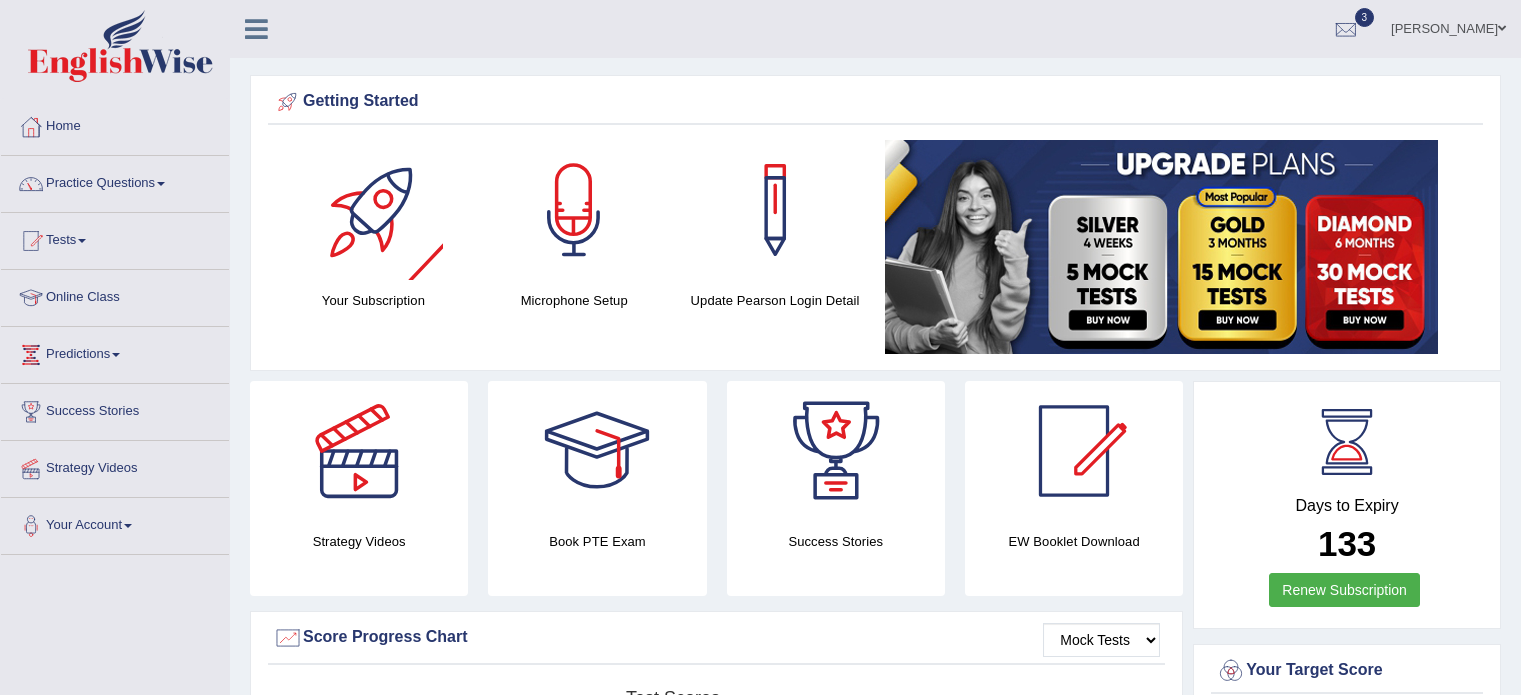 scroll, scrollTop: 0, scrollLeft: 0, axis: both 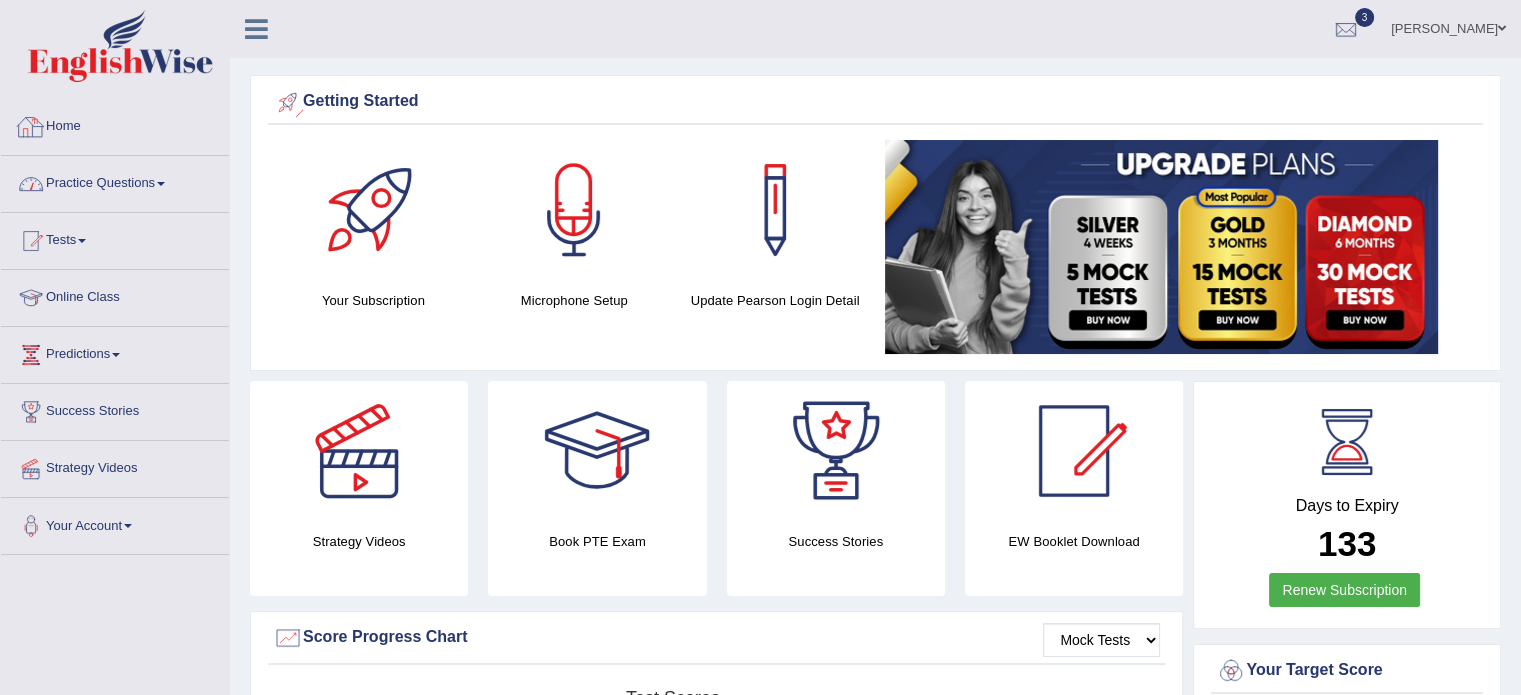 click on "Practice Questions" at bounding box center (115, 181) 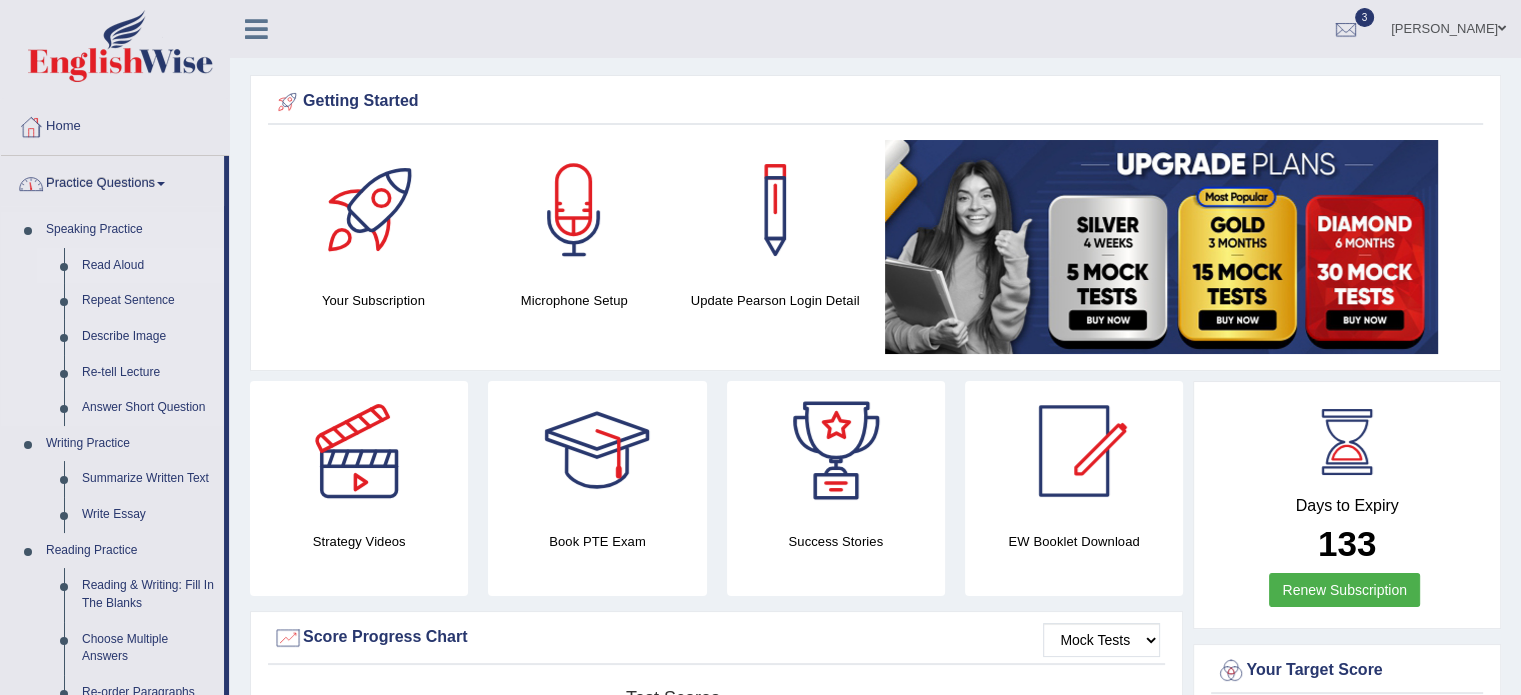 click on "Read Aloud" at bounding box center (148, 266) 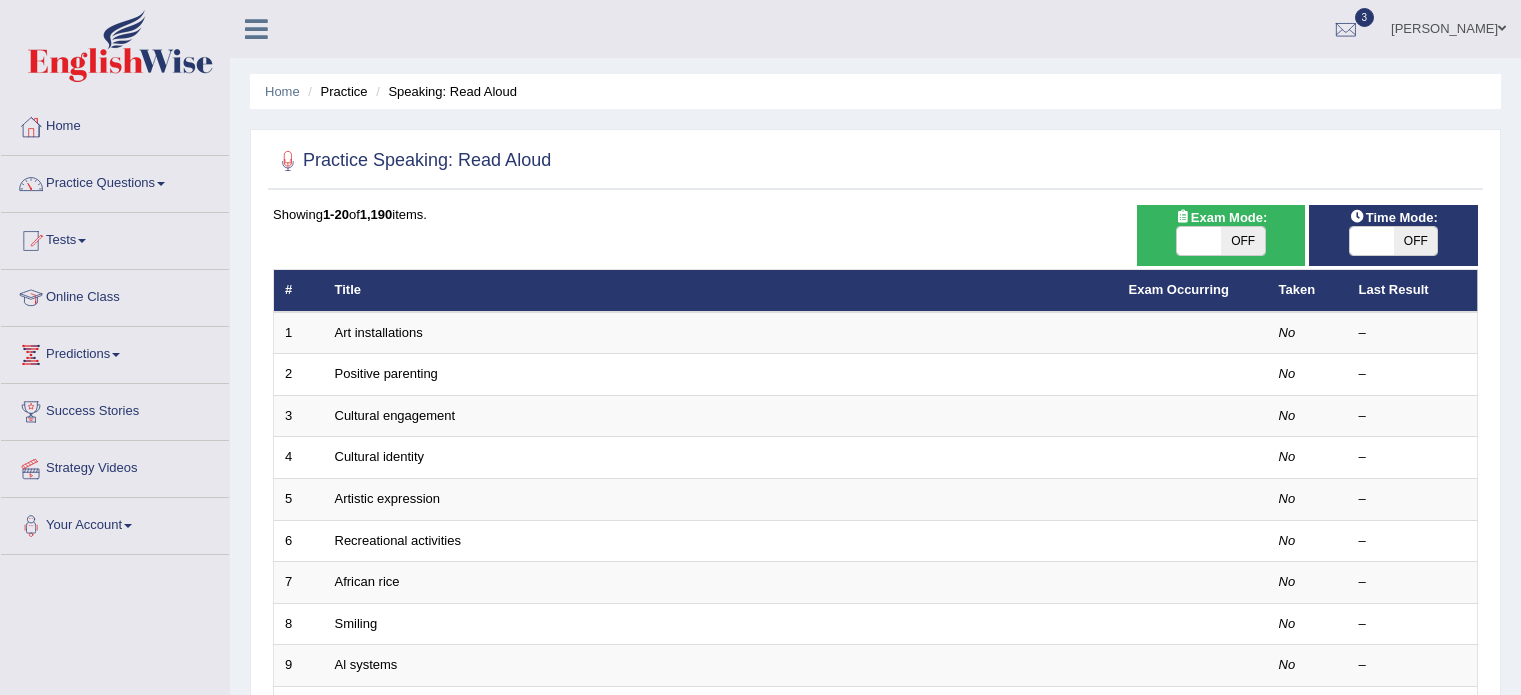 scroll, scrollTop: 0, scrollLeft: 0, axis: both 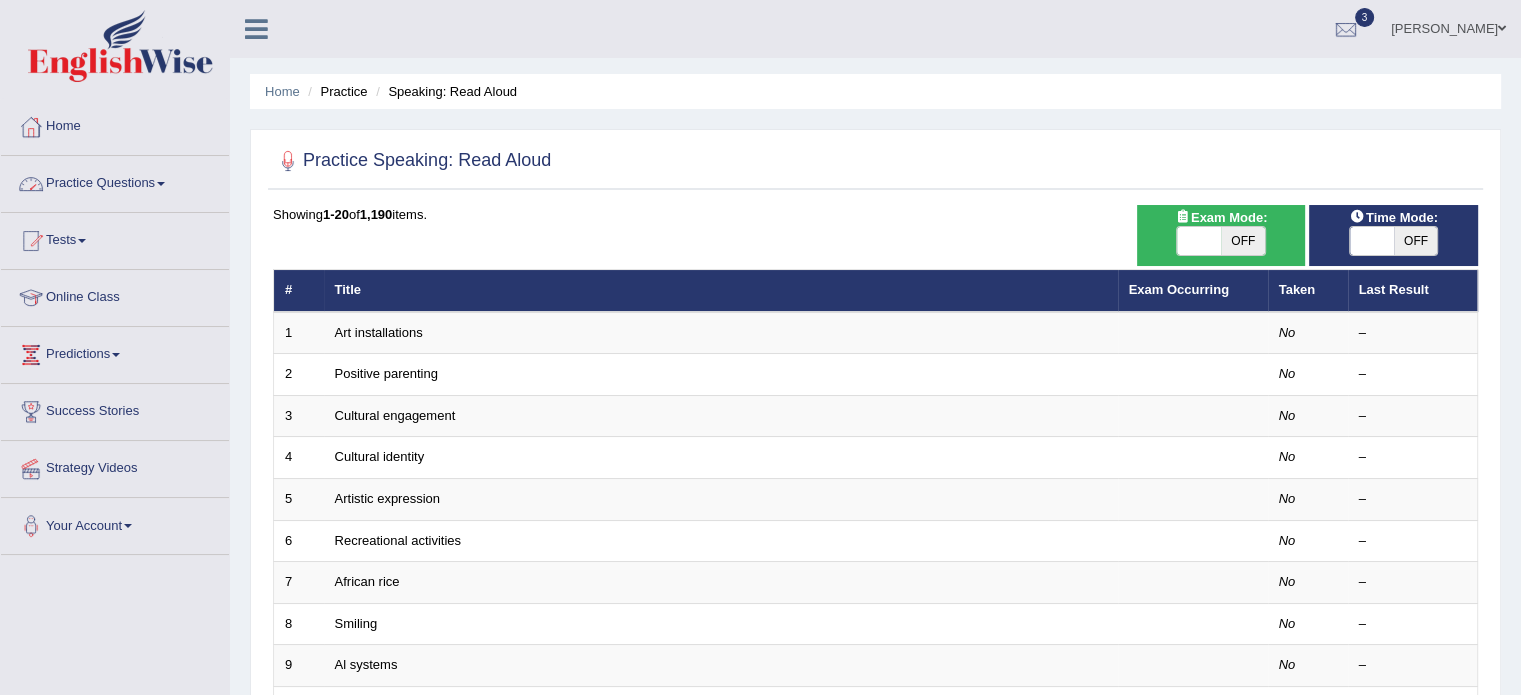 click on "Practice Questions" at bounding box center (115, 181) 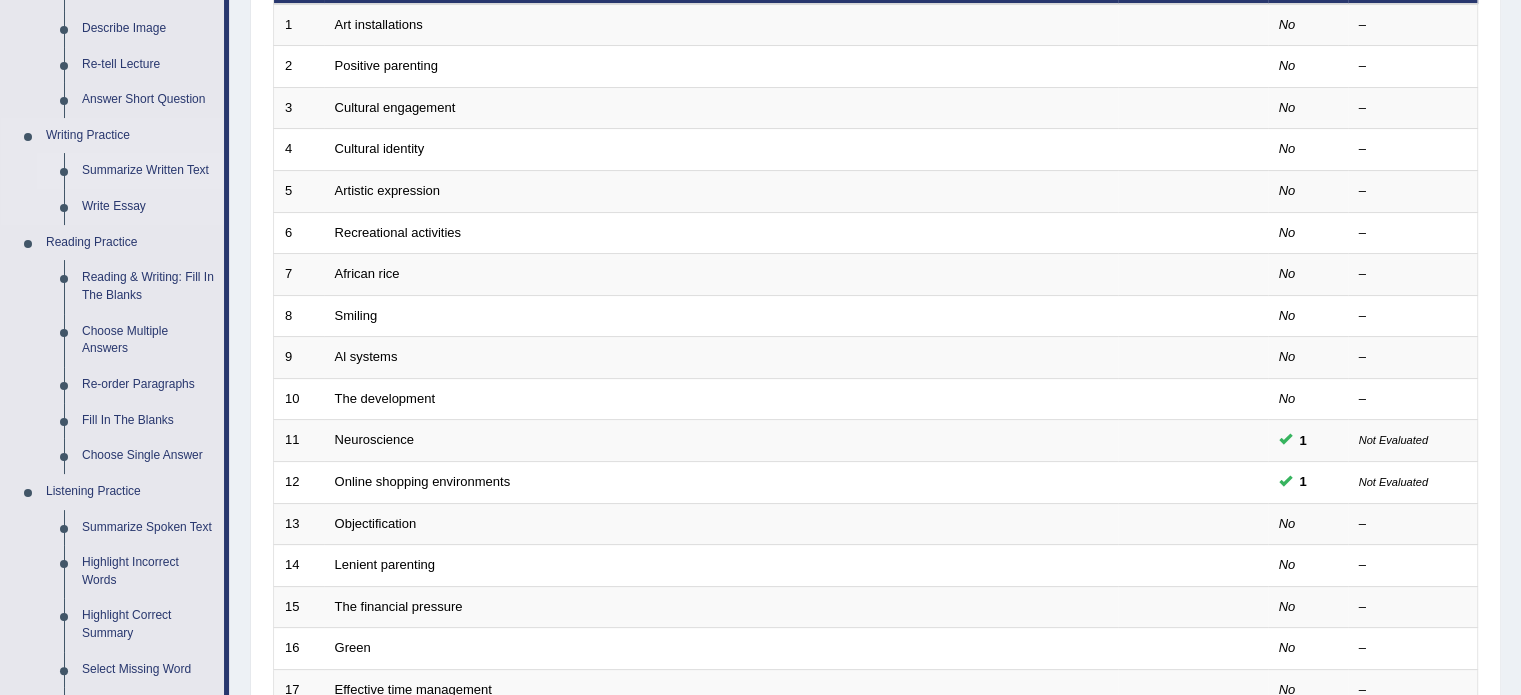 scroll, scrollTop: 311, scrollLeft: 0, axis: vertical 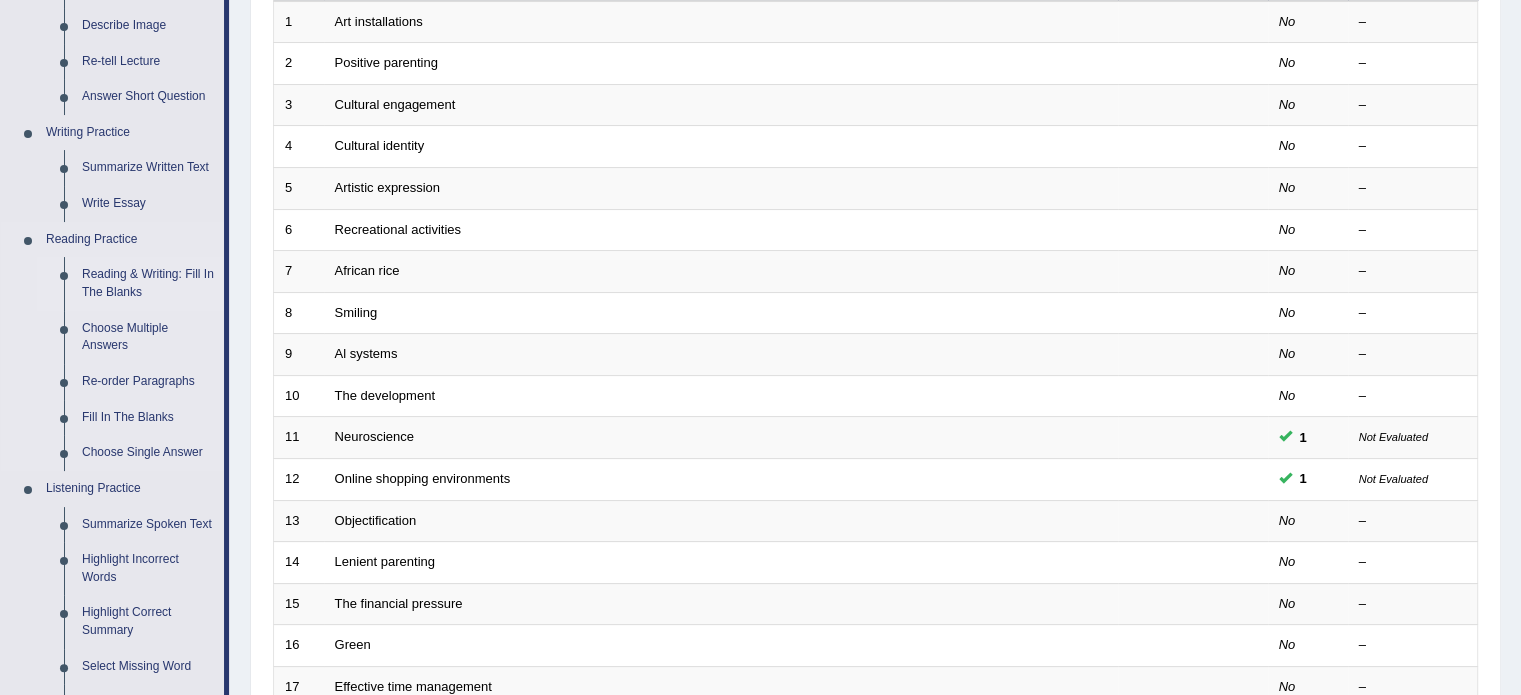 click on "Reading & Writing: Fill In The Blanks" at bounding box center (148, 283) 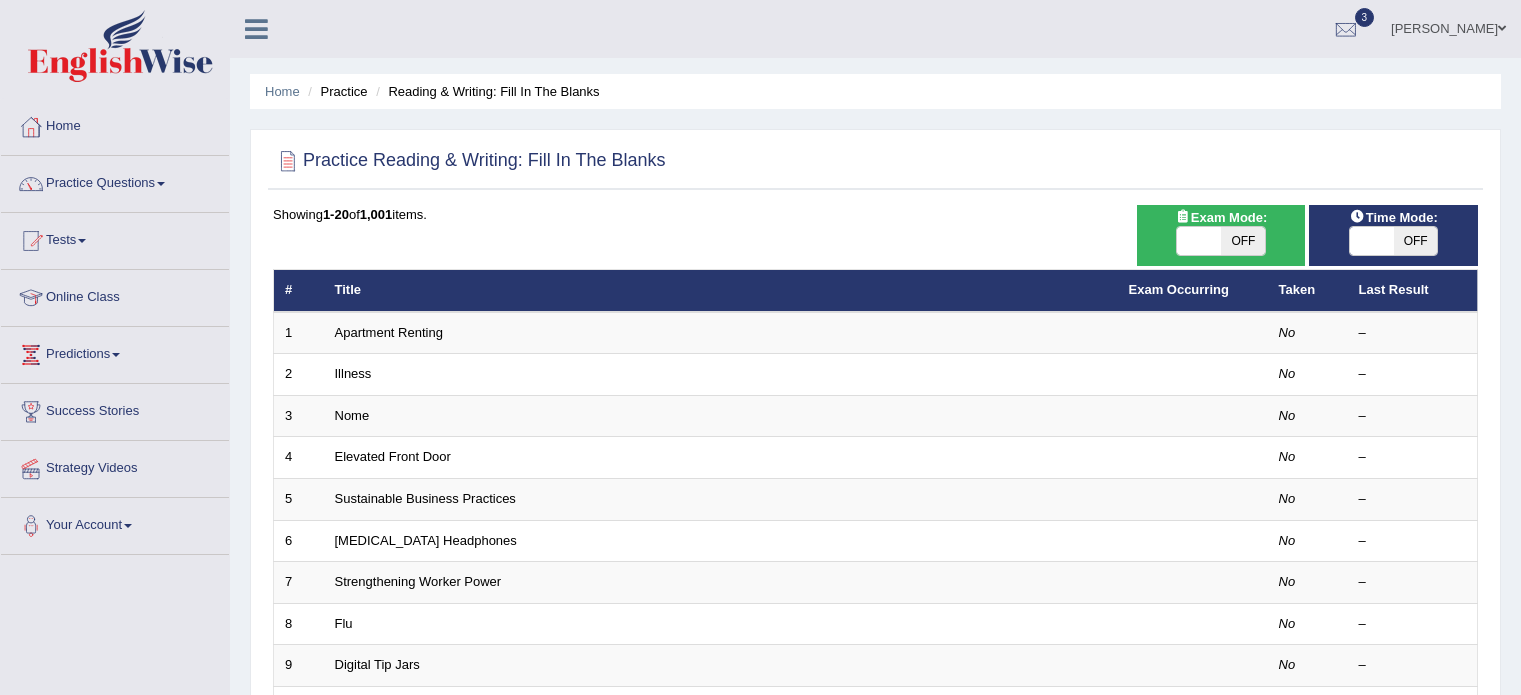 scroll, scrollTop: 0, scrollLeft: 0, axis: both 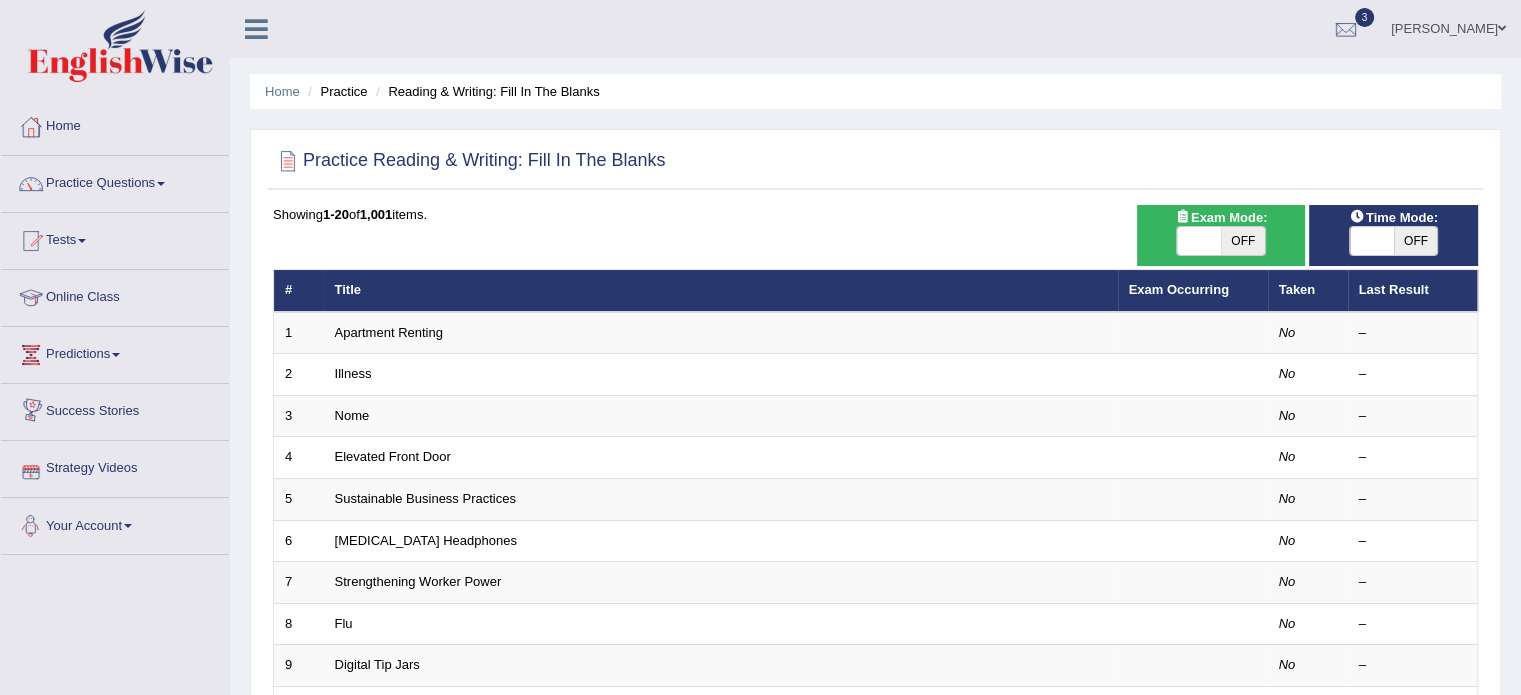 click on "Predictions" at bounding box center (115, 352) 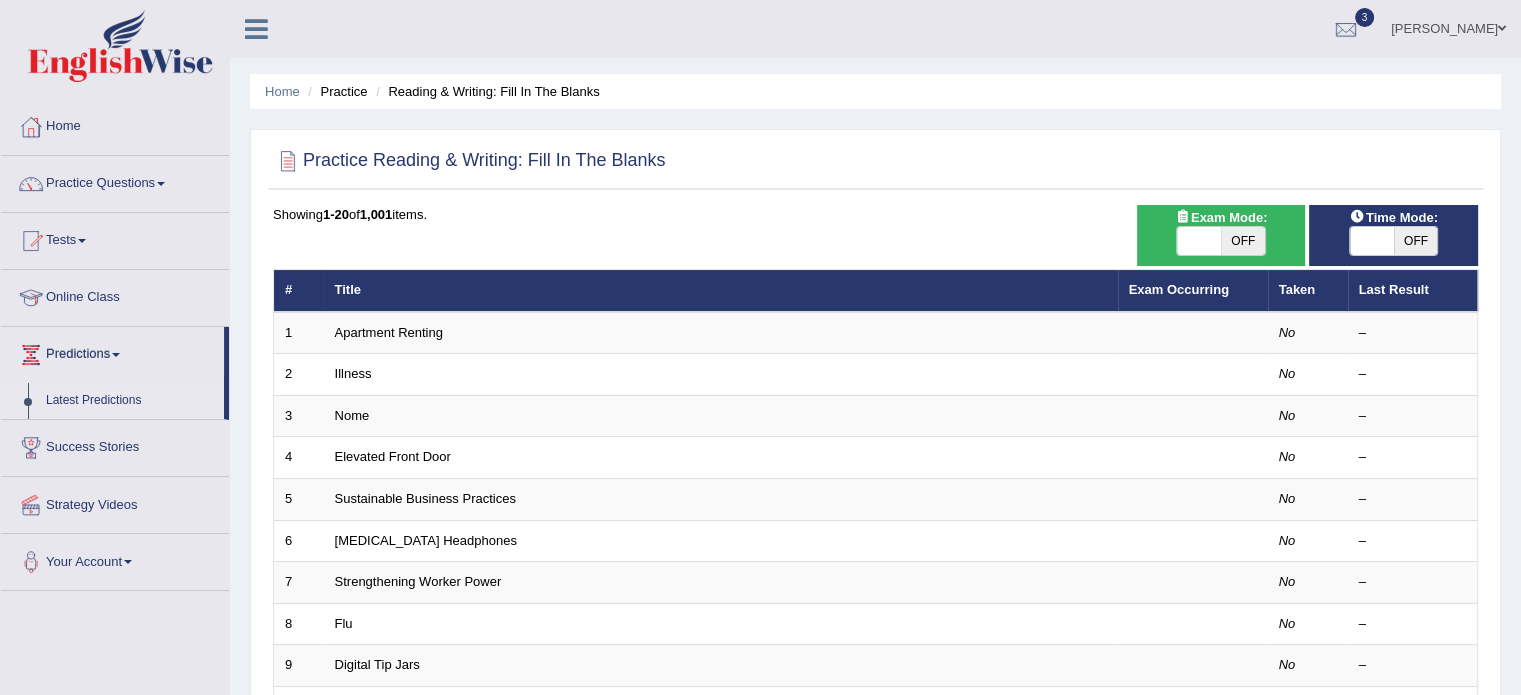 click on "Latest Predictions" at bounding box center [130, 401] 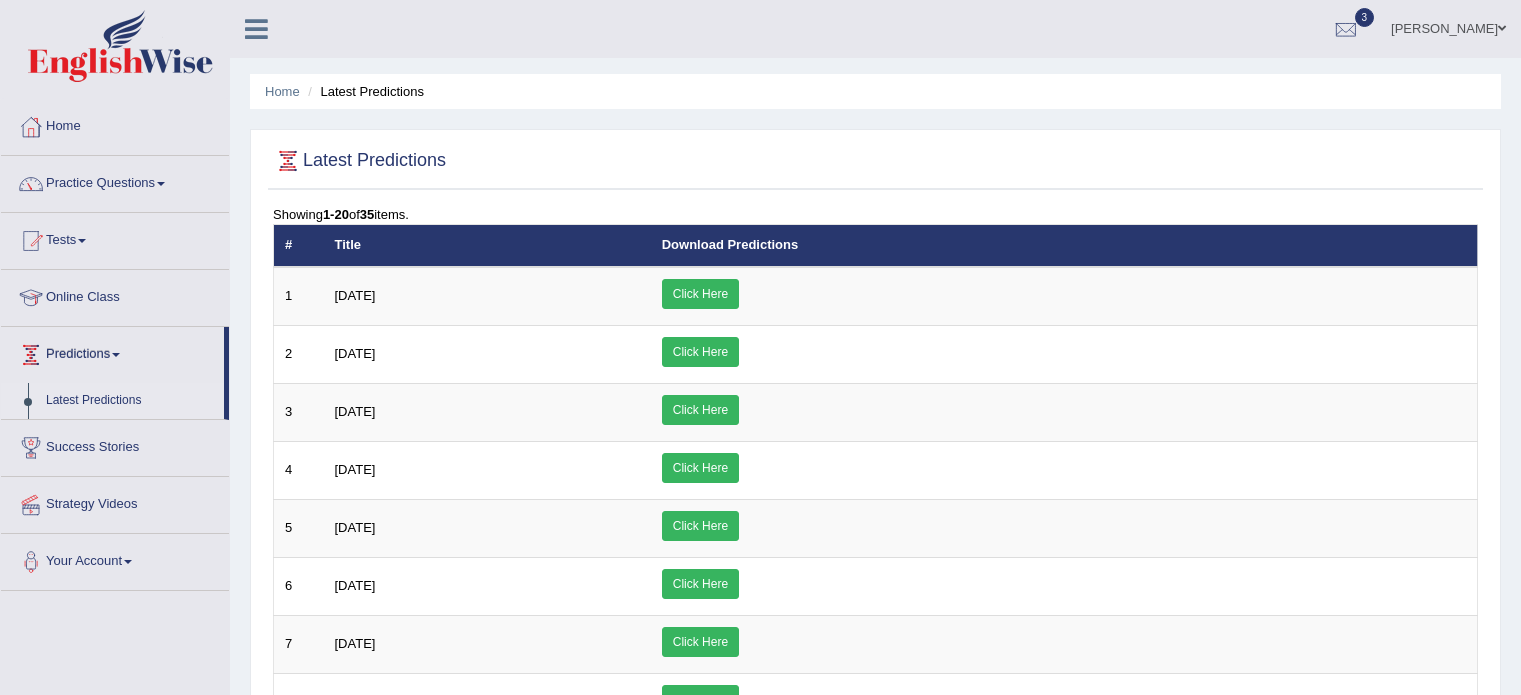 scroll, scrollTop: 0, scrollLeft: 0, axis: both 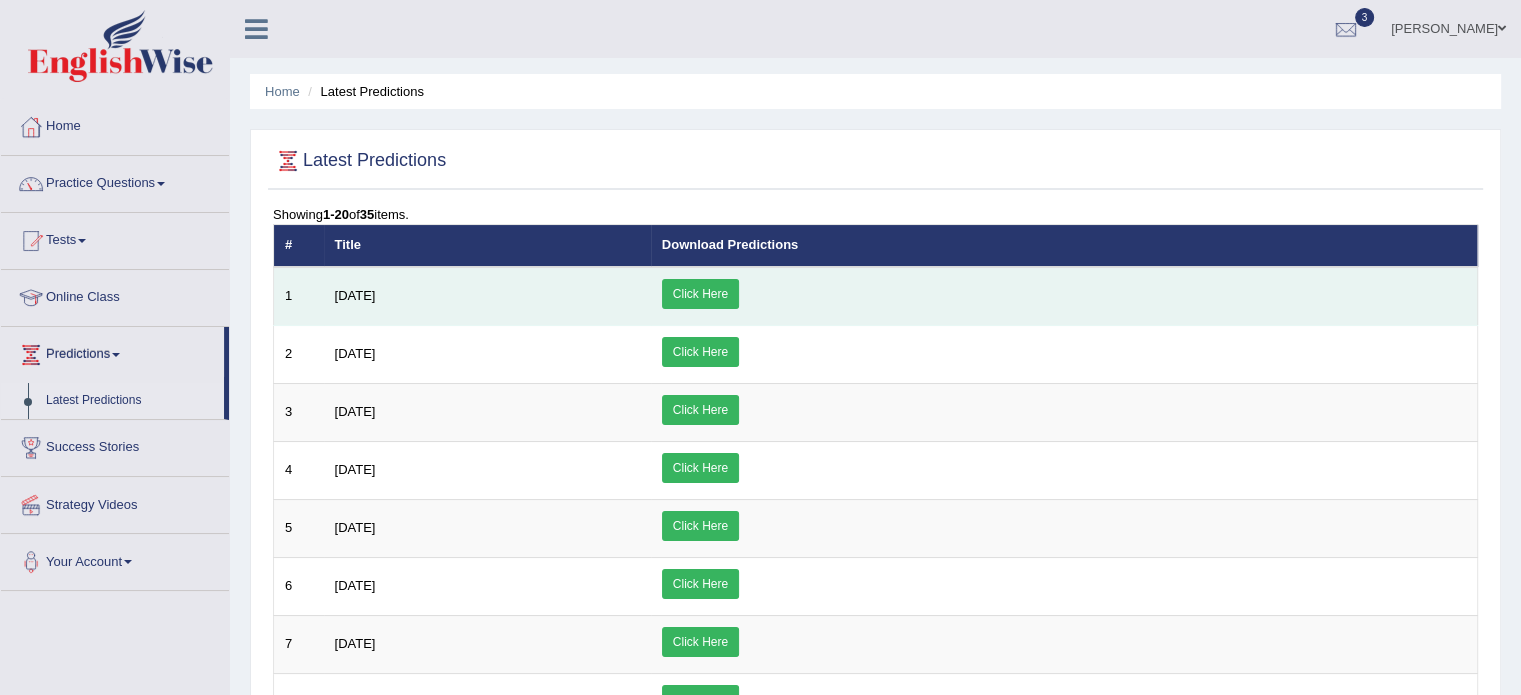 click on "Click Here" at bounding box center (700, 294) 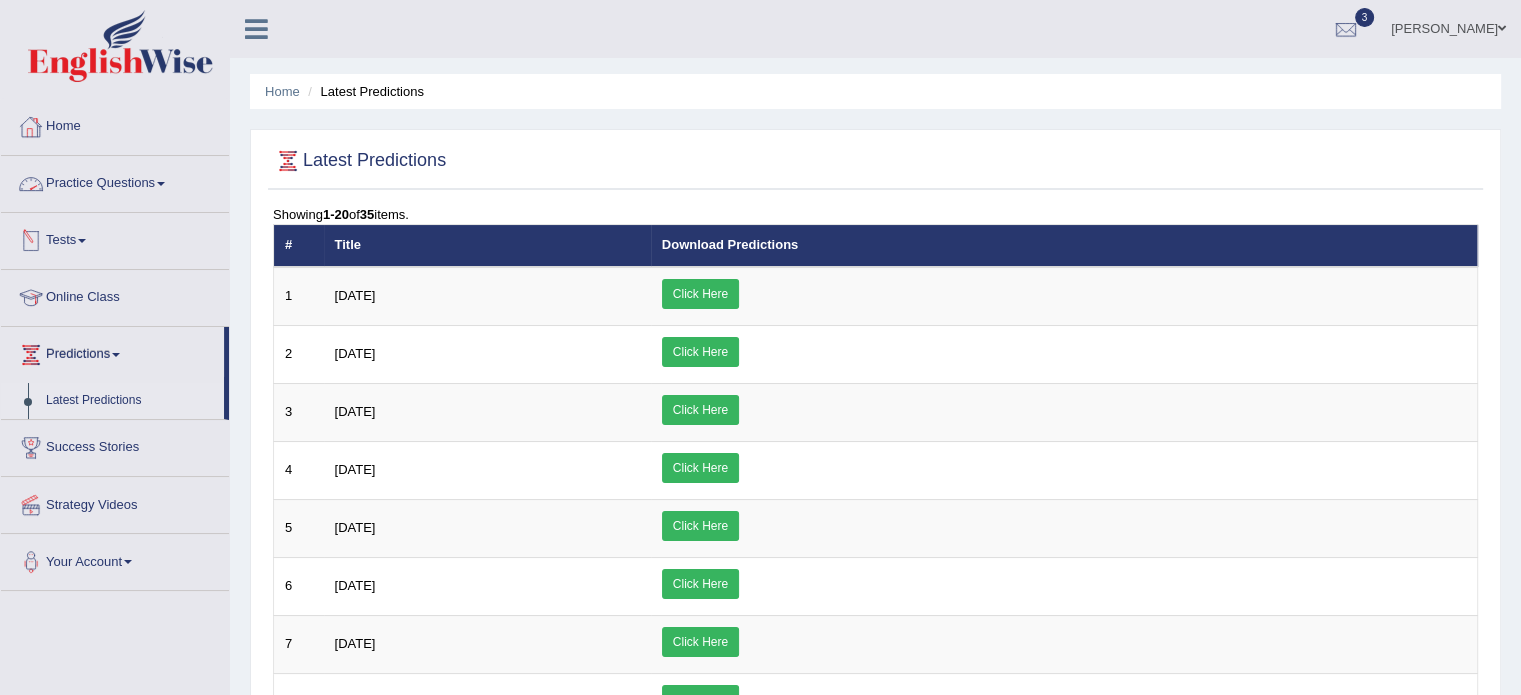 click on "Practice Questions" at bounding box center (115, 181) 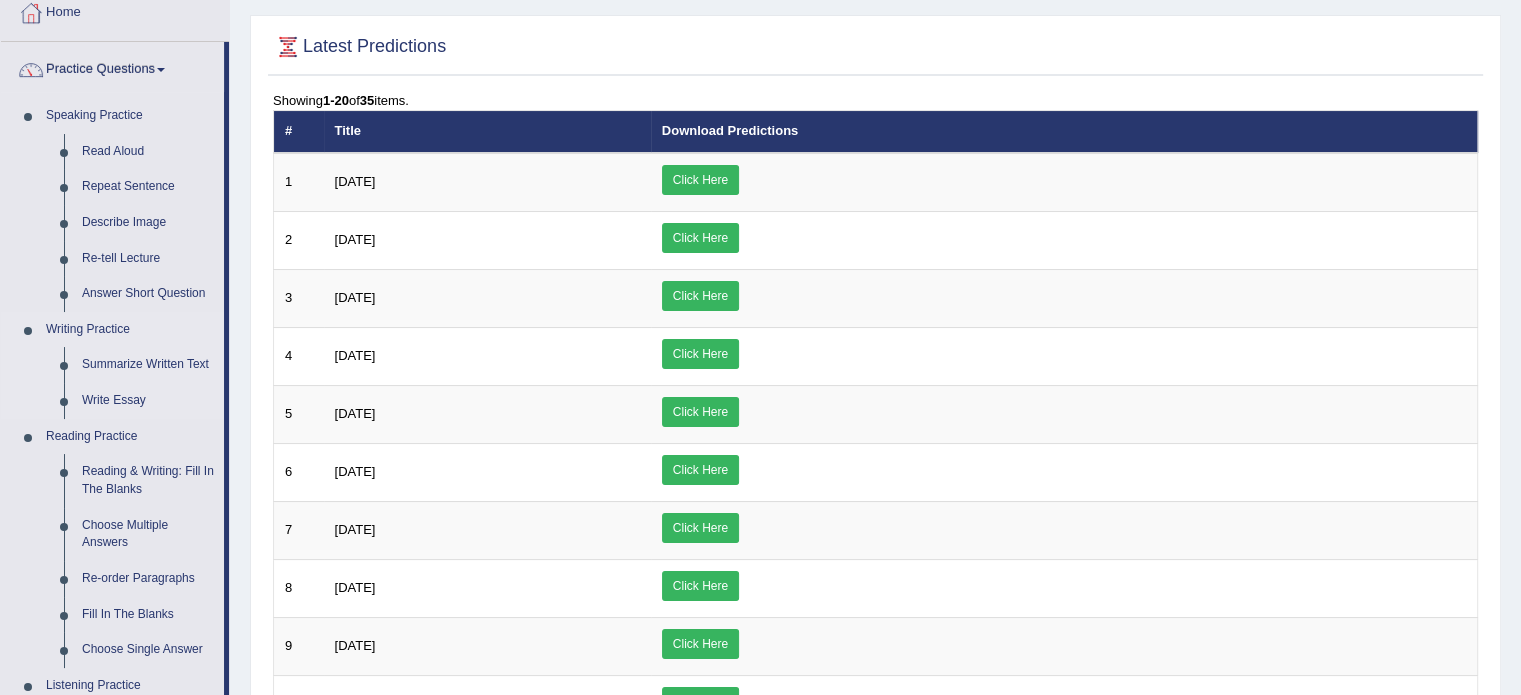 scroll, scrollTop: 116, scrollLeft: 0, axis: vertical 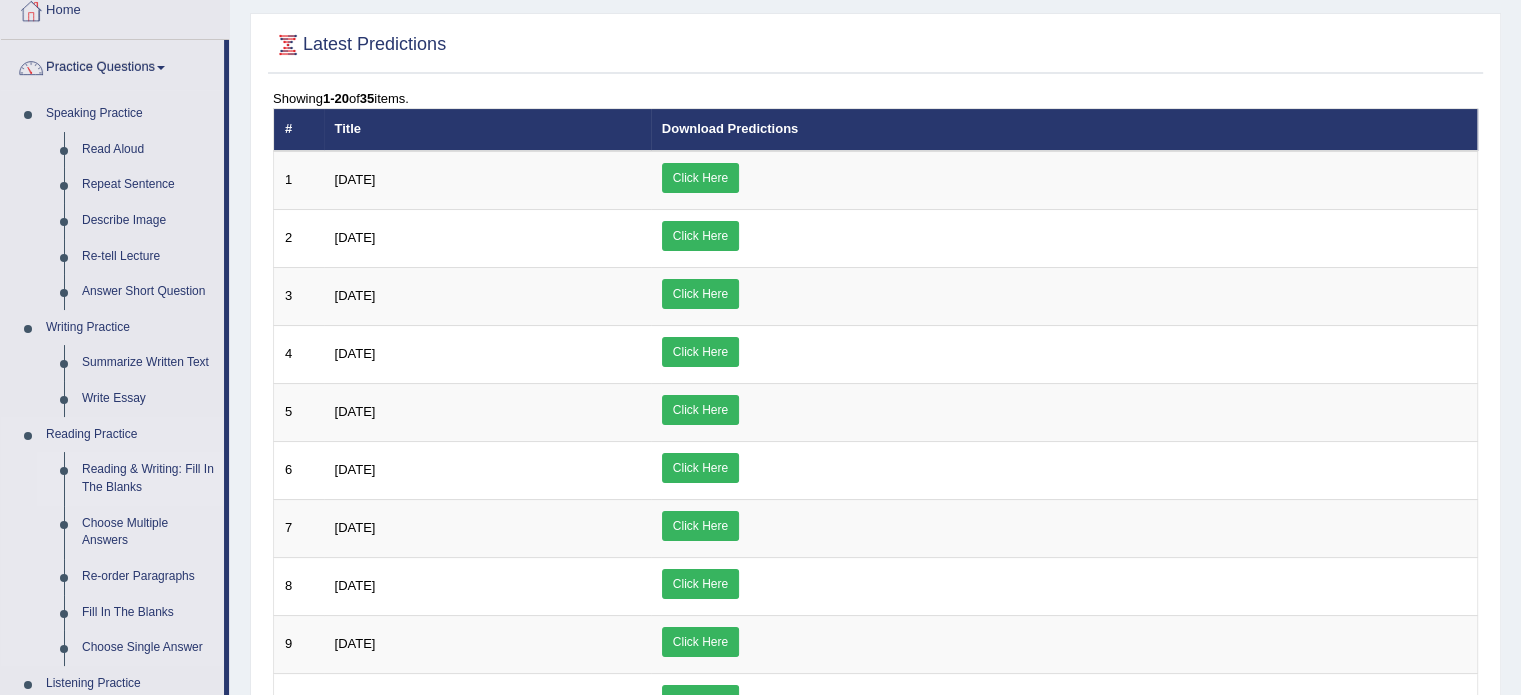 click on "Reading & Writing: Fill In The Blanks" at bounding box center (148, 478) 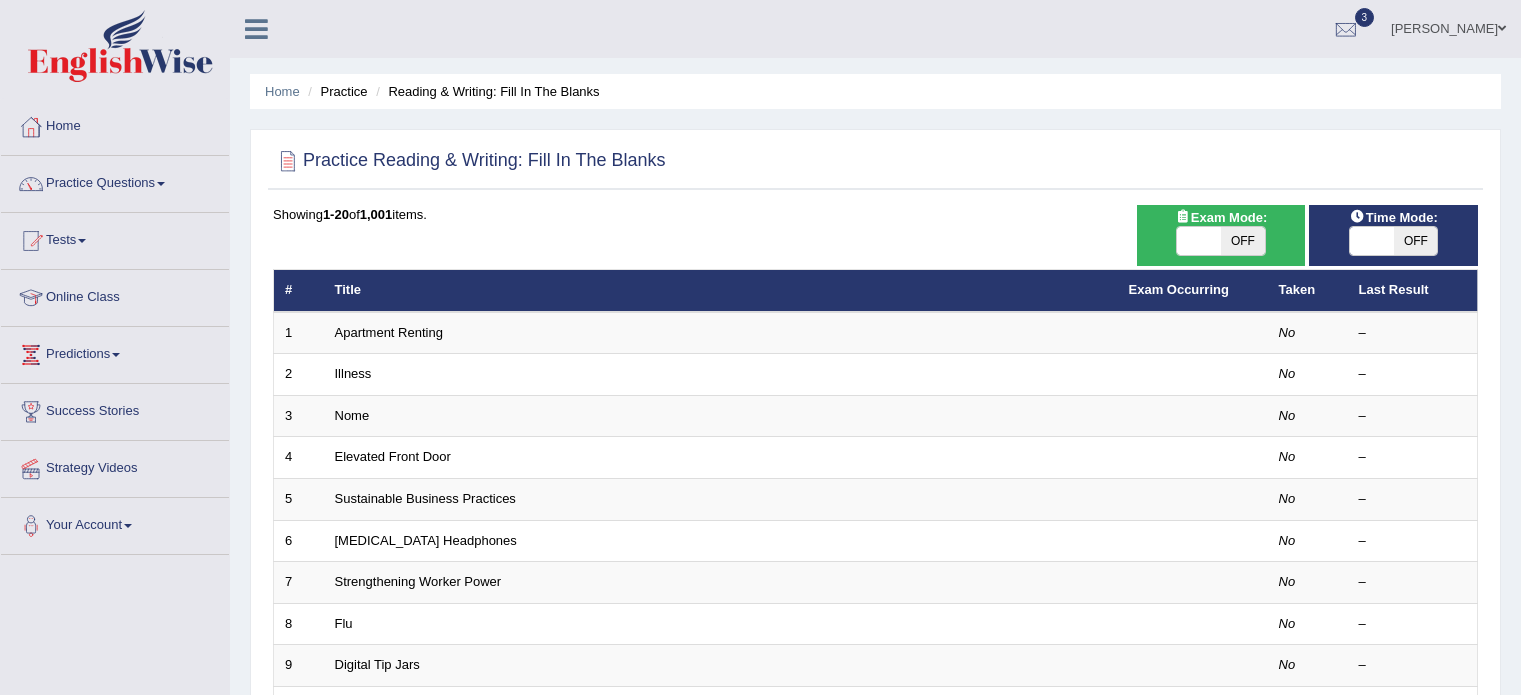scroll, scrollTop: 0, scrollLeft: 0, axis: both 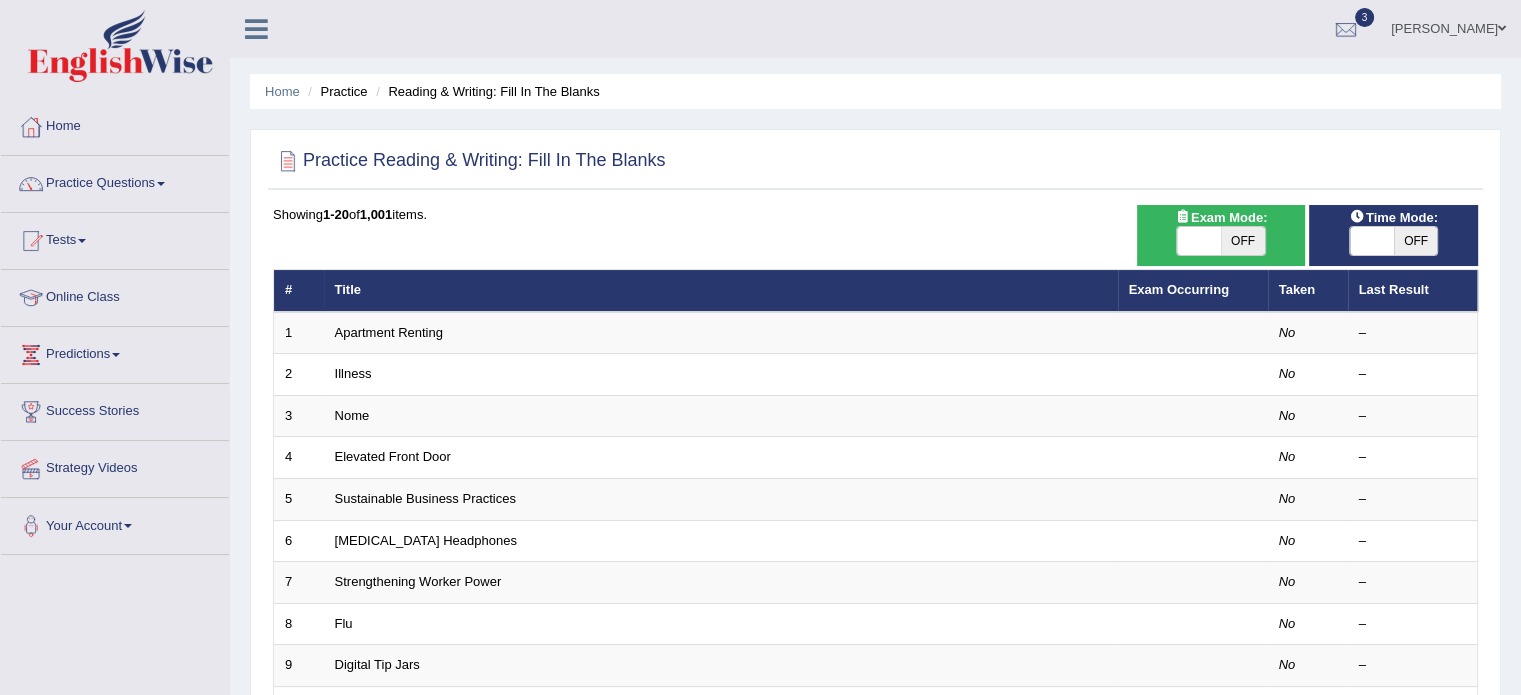 click on "OFF" at bounding box center (1243, 241) 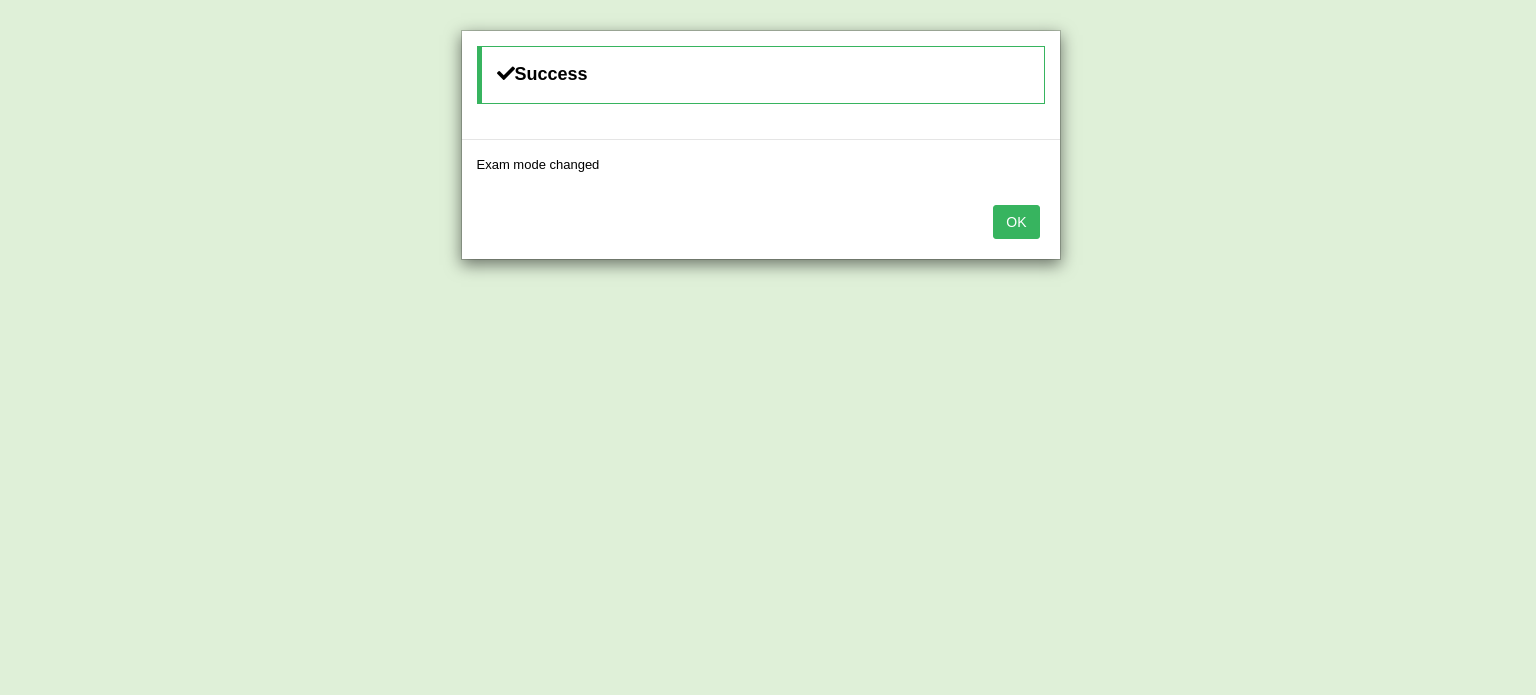 click on "OK" at bounding box center [1016, 222] 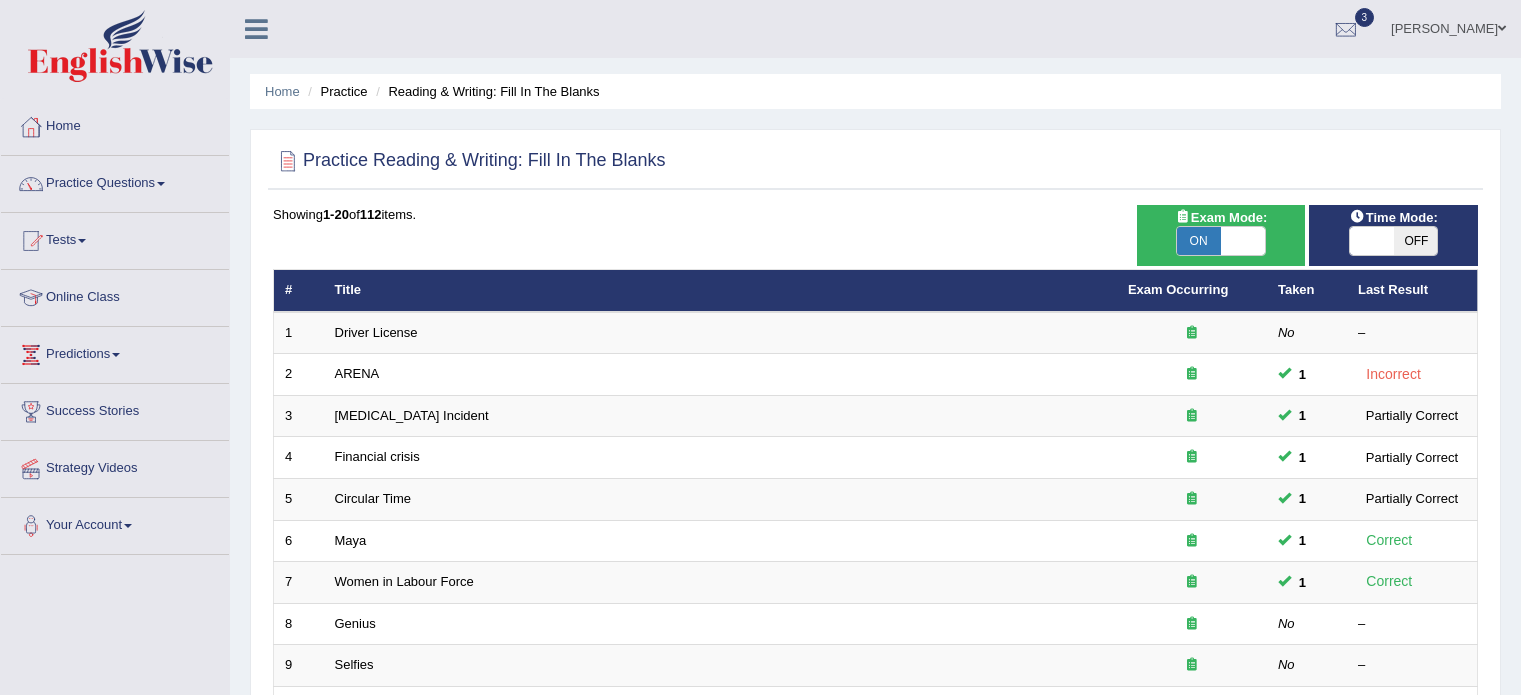 scroll, scrollTop: 0, scrollLeft: 0, axis: both 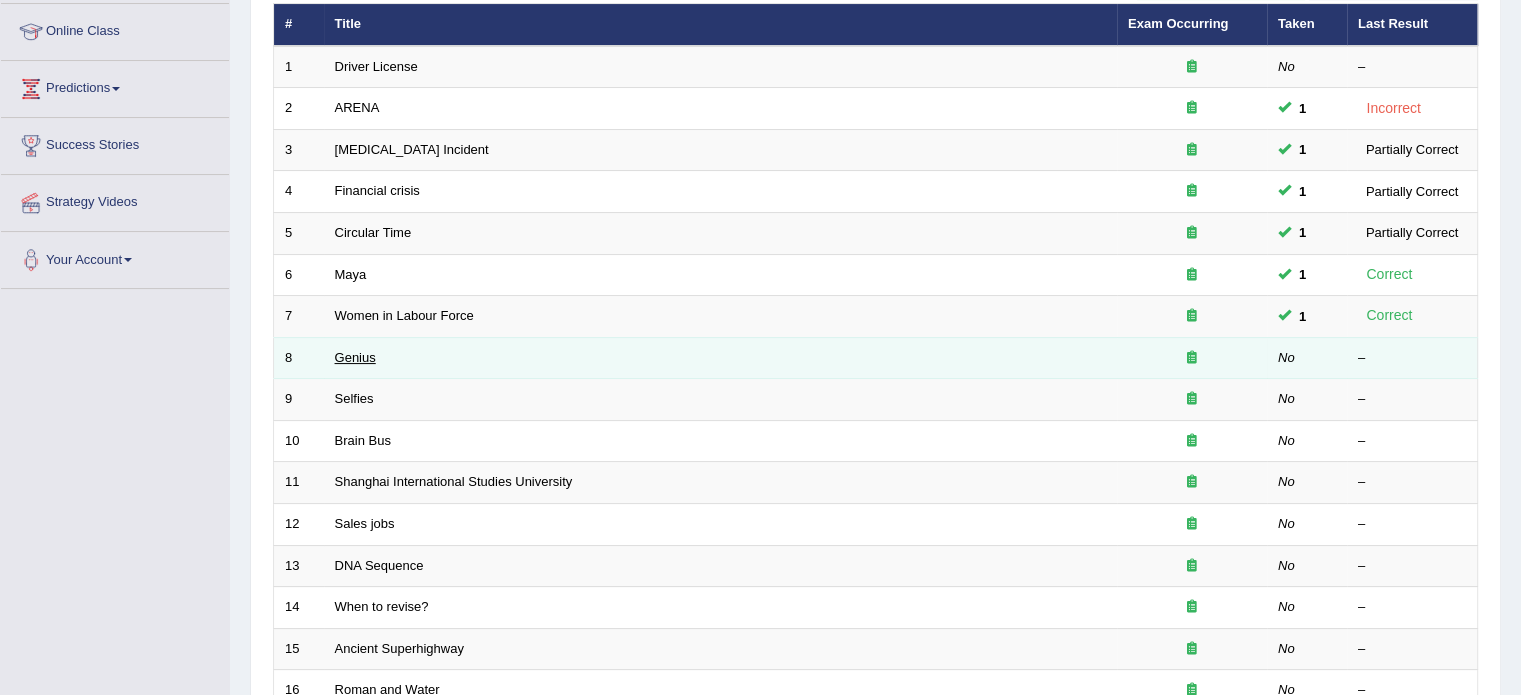 click on "Genius" at bounding box center [355, 357] 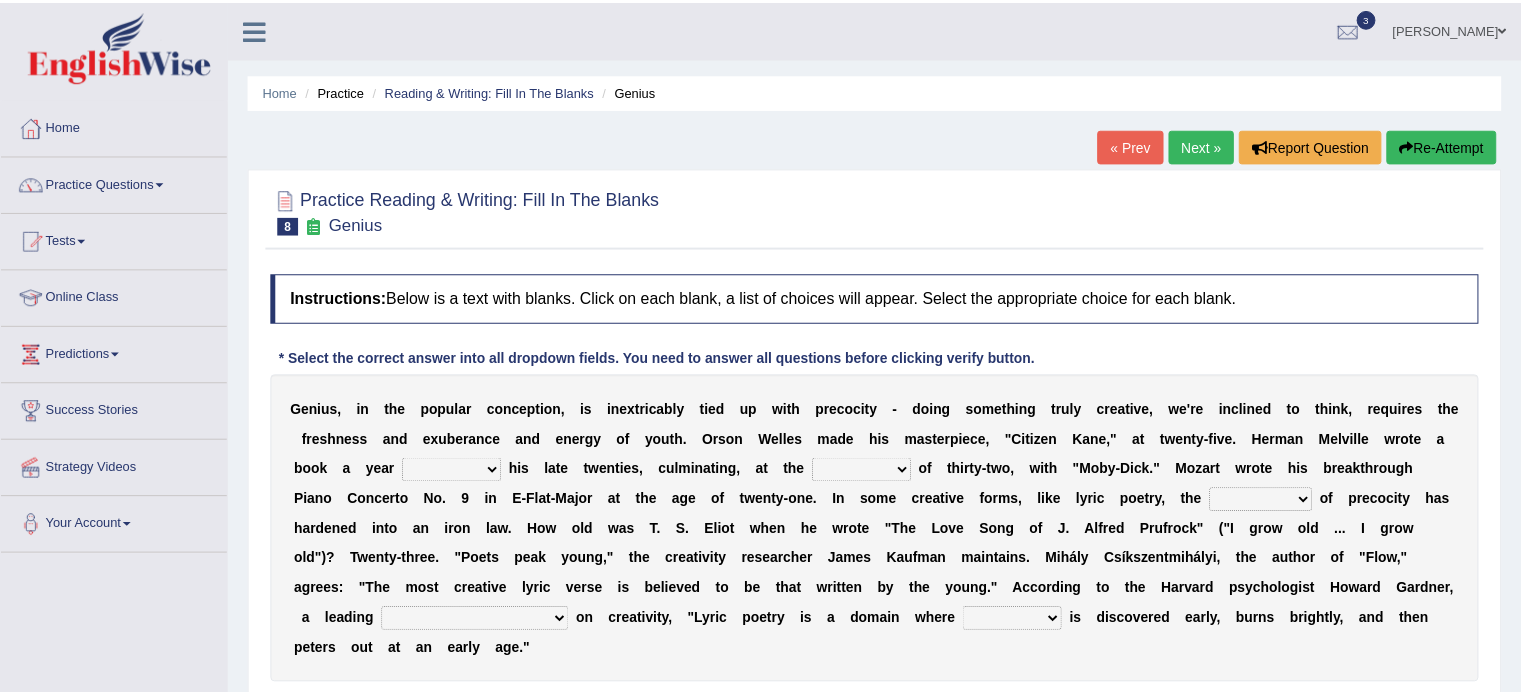 scroll, scrollTop: 0, scrollLeft: 0, axis: both 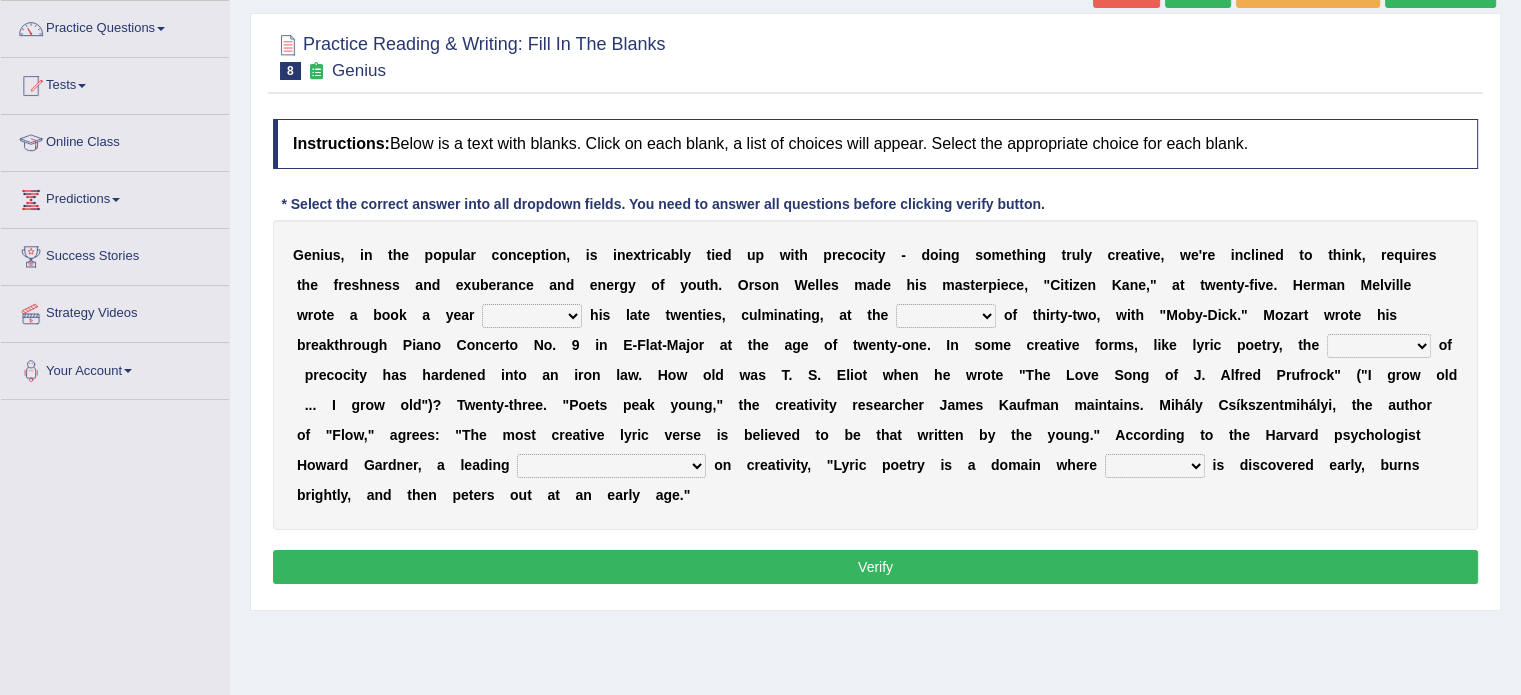 click on "on without through over" at bounding box center (532, 316) 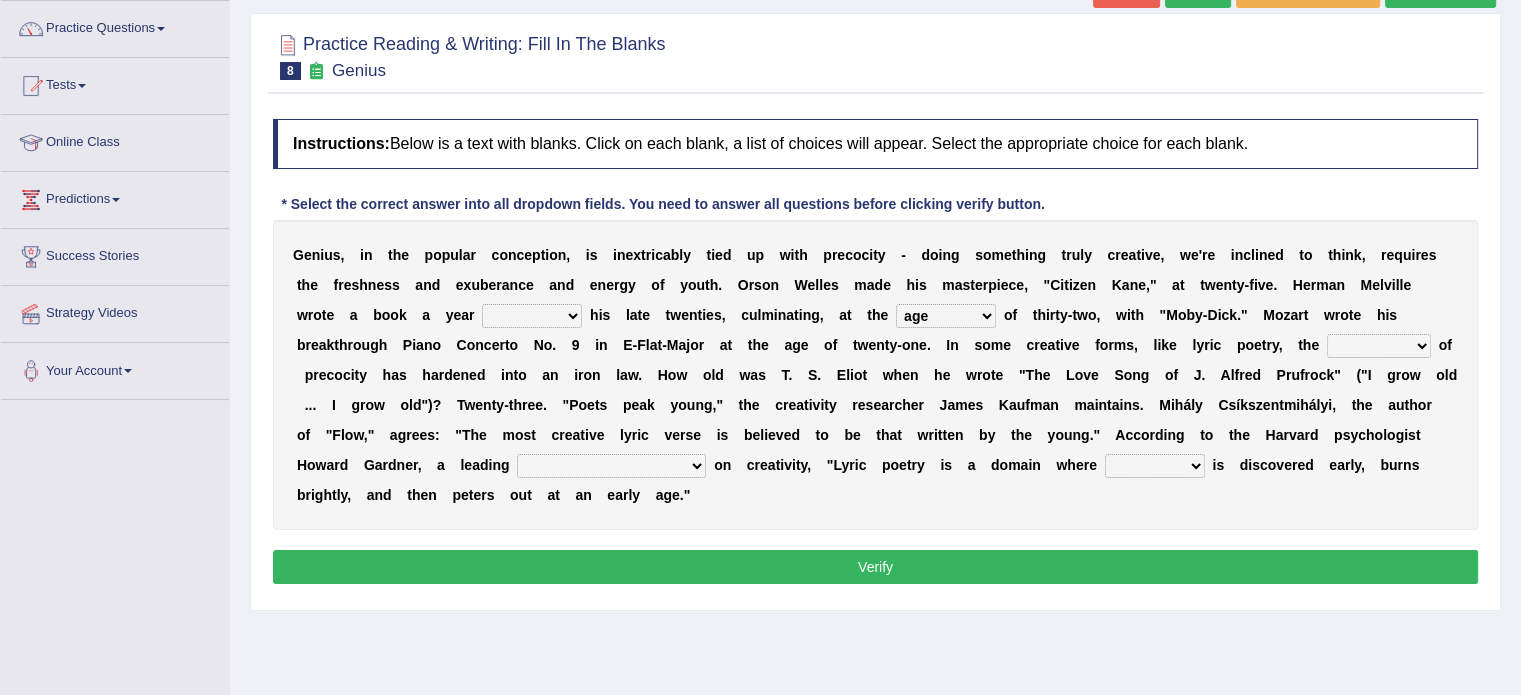 click on "proportion rate age cost" at bounding box center [946, 316] 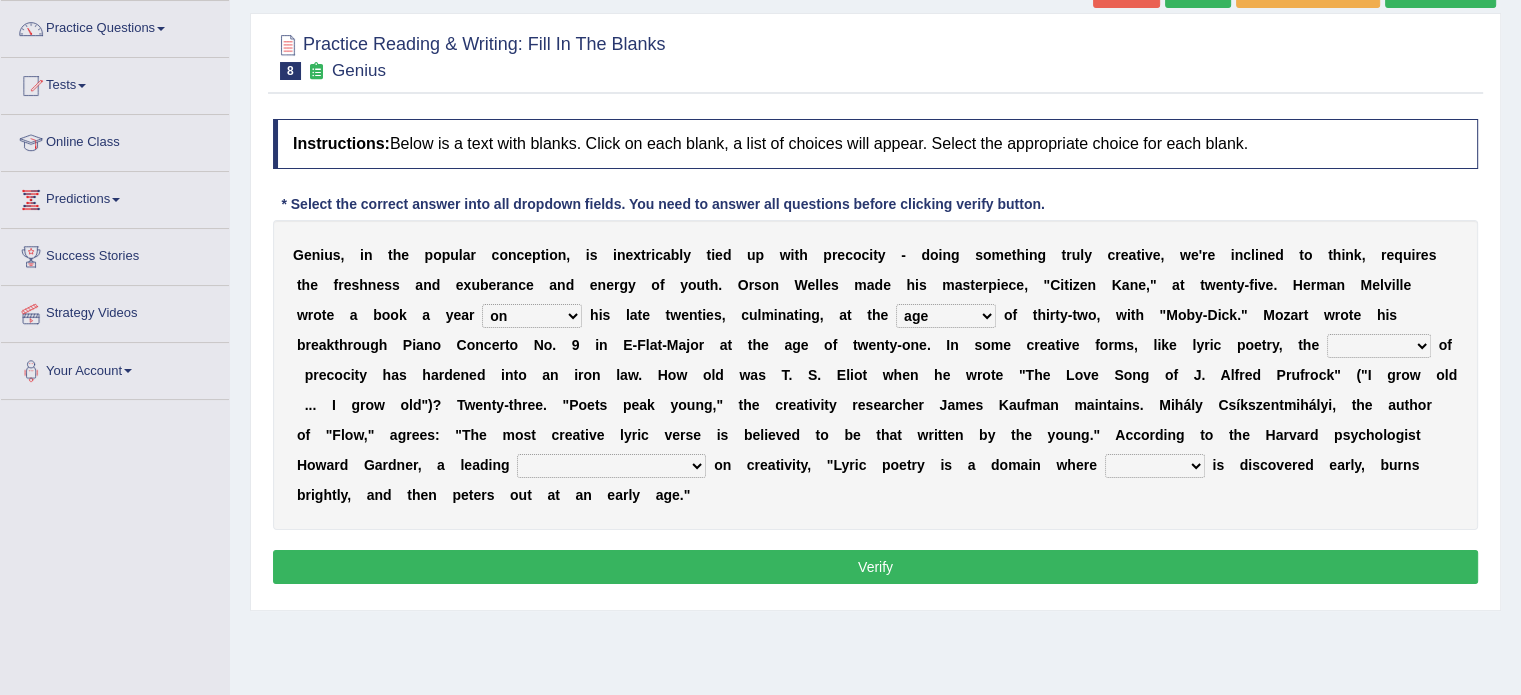 click on "on without through over" at bounding box center (532, 316) 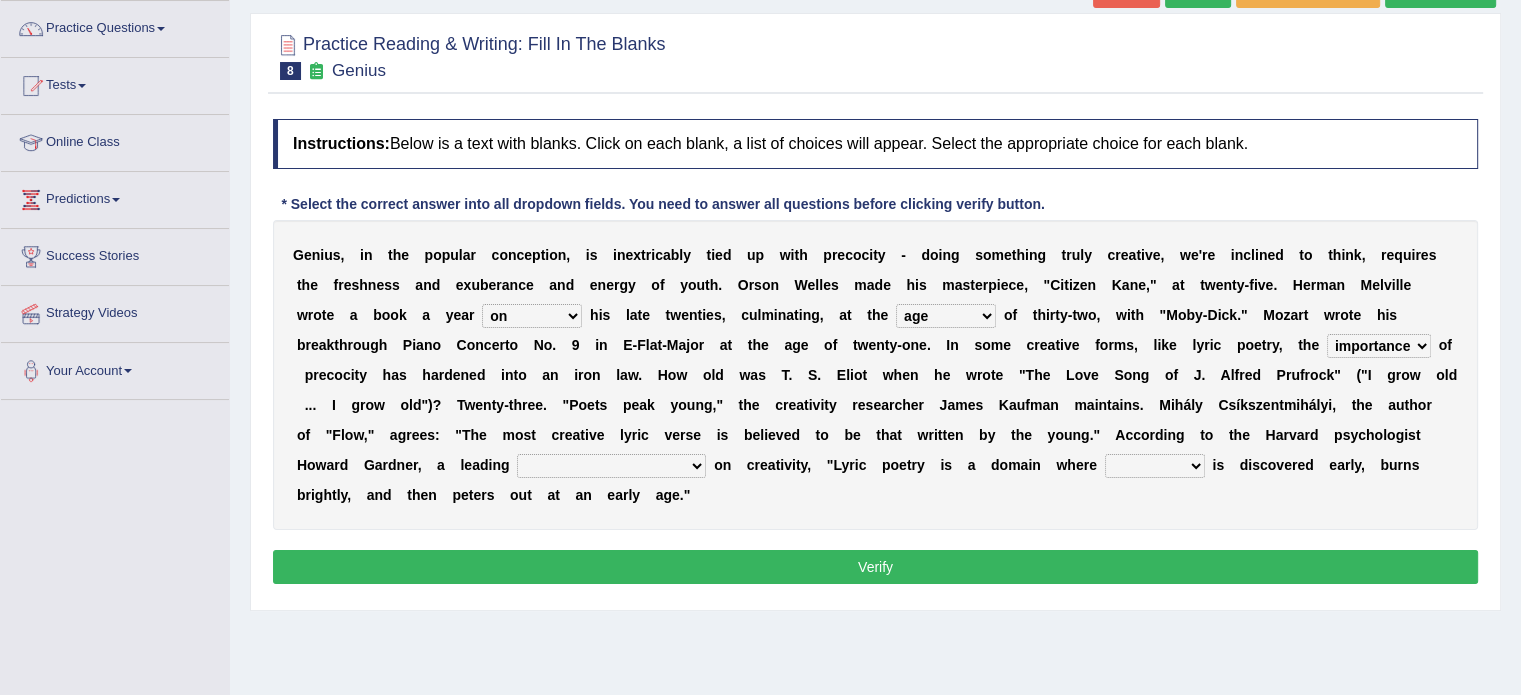 click on "master supremacy authority atheist" at bounding box center [611, 466] 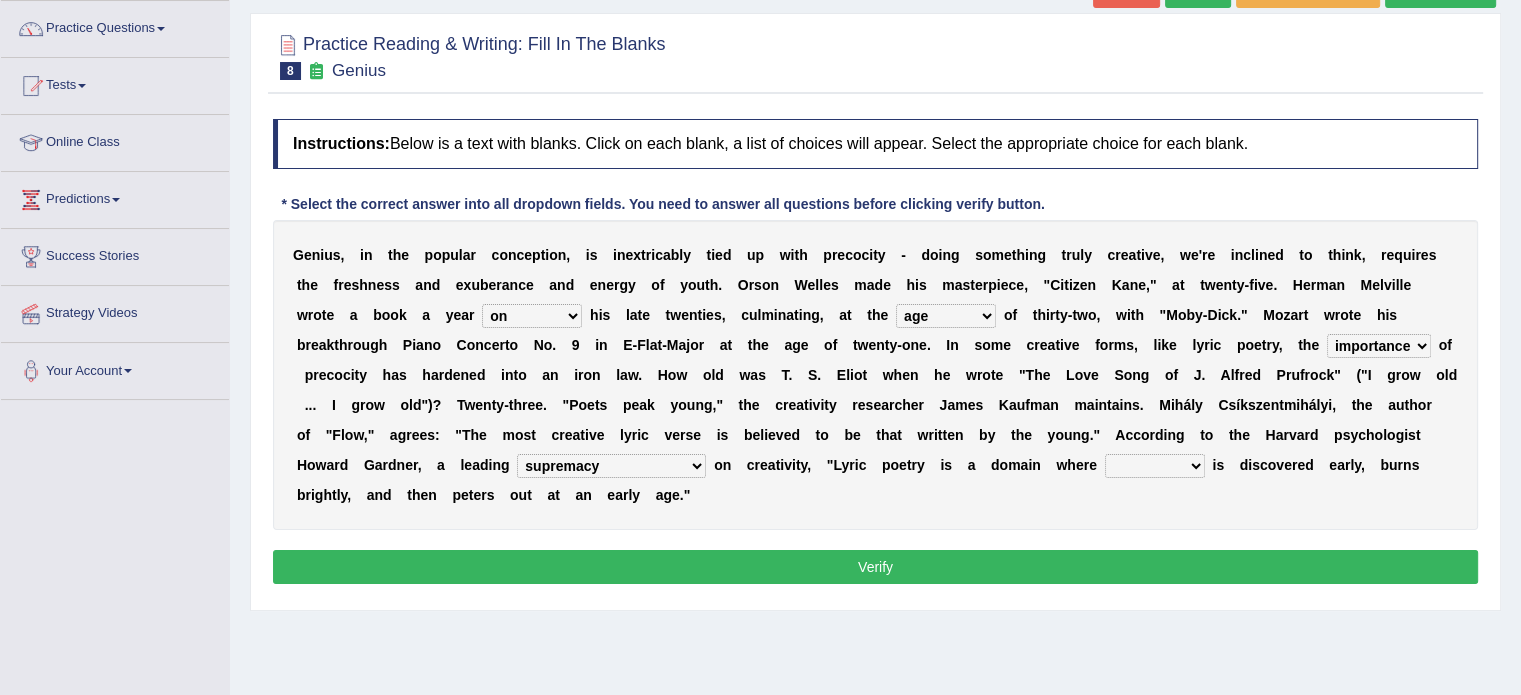 click on "Verify" at bounding box center (875, 567) 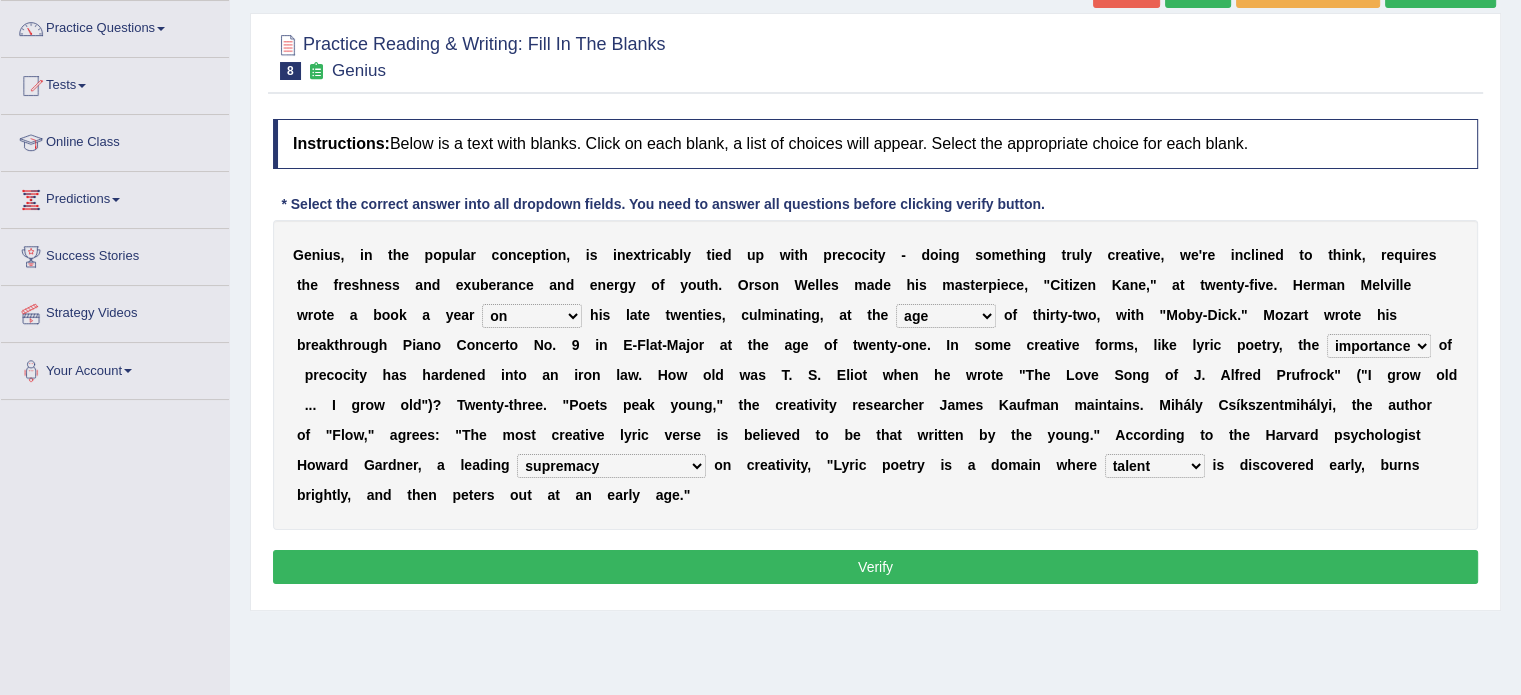 click on "Verify" at bounding box center (875, 567) 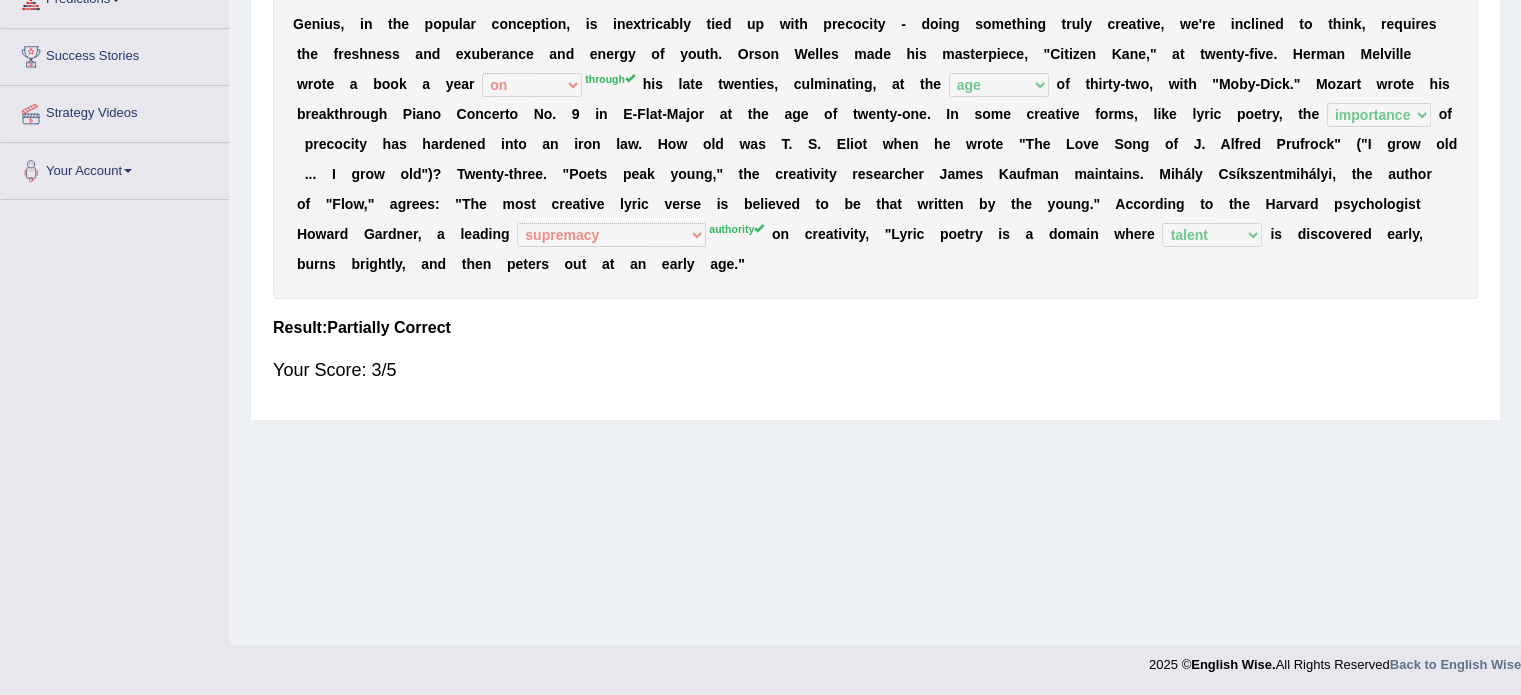 scroll, scrollTop: 0, scrollLeft: 0, axis: both 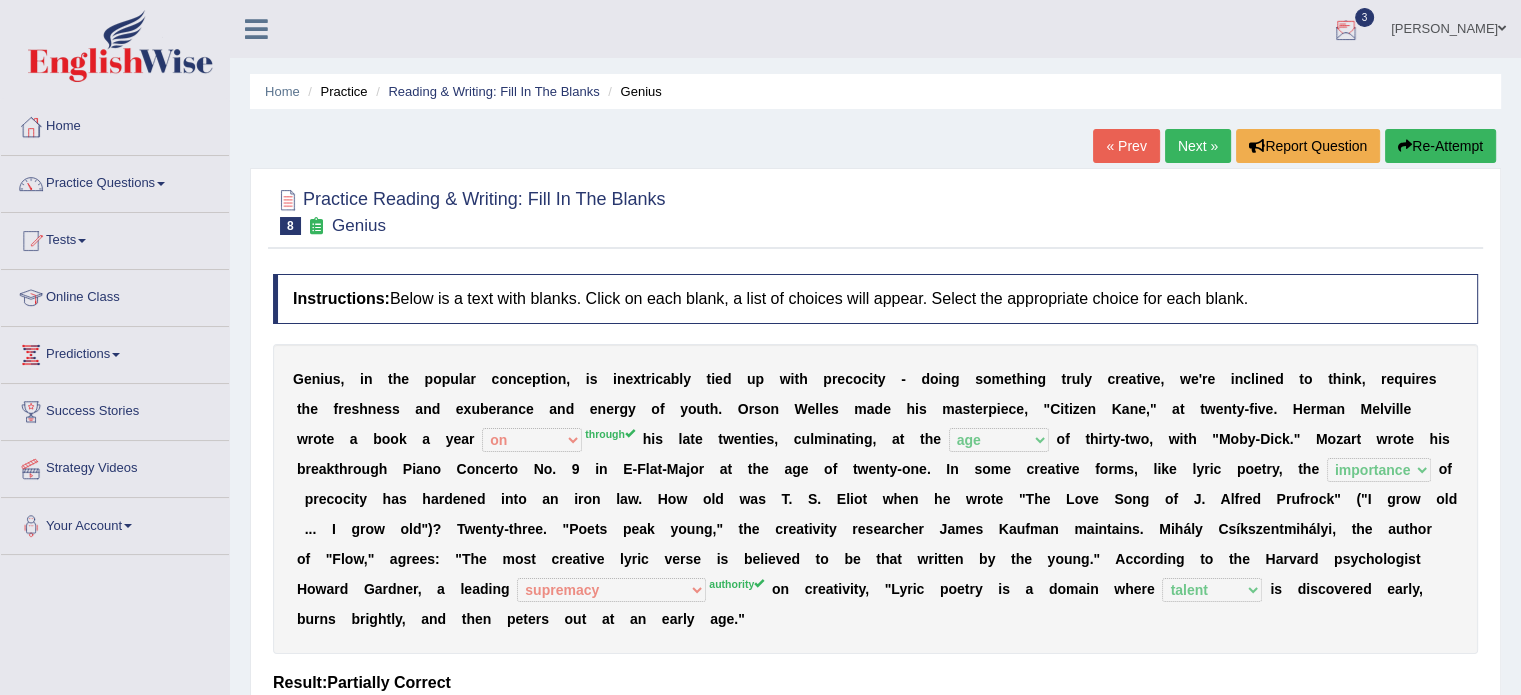 click on "Next »" at bounding box center [1198, 146] 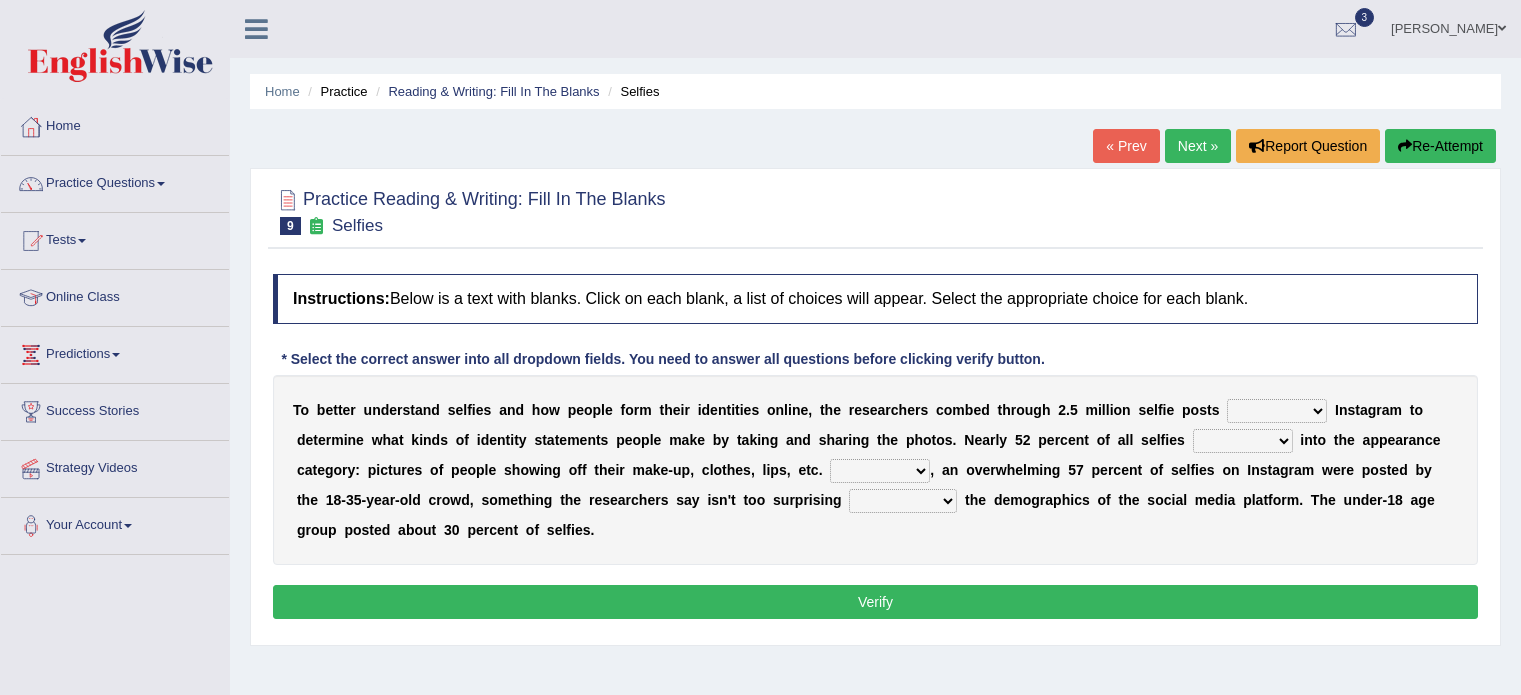 scroll, scrollTop: 0, scrollLeft: 0, axis: both 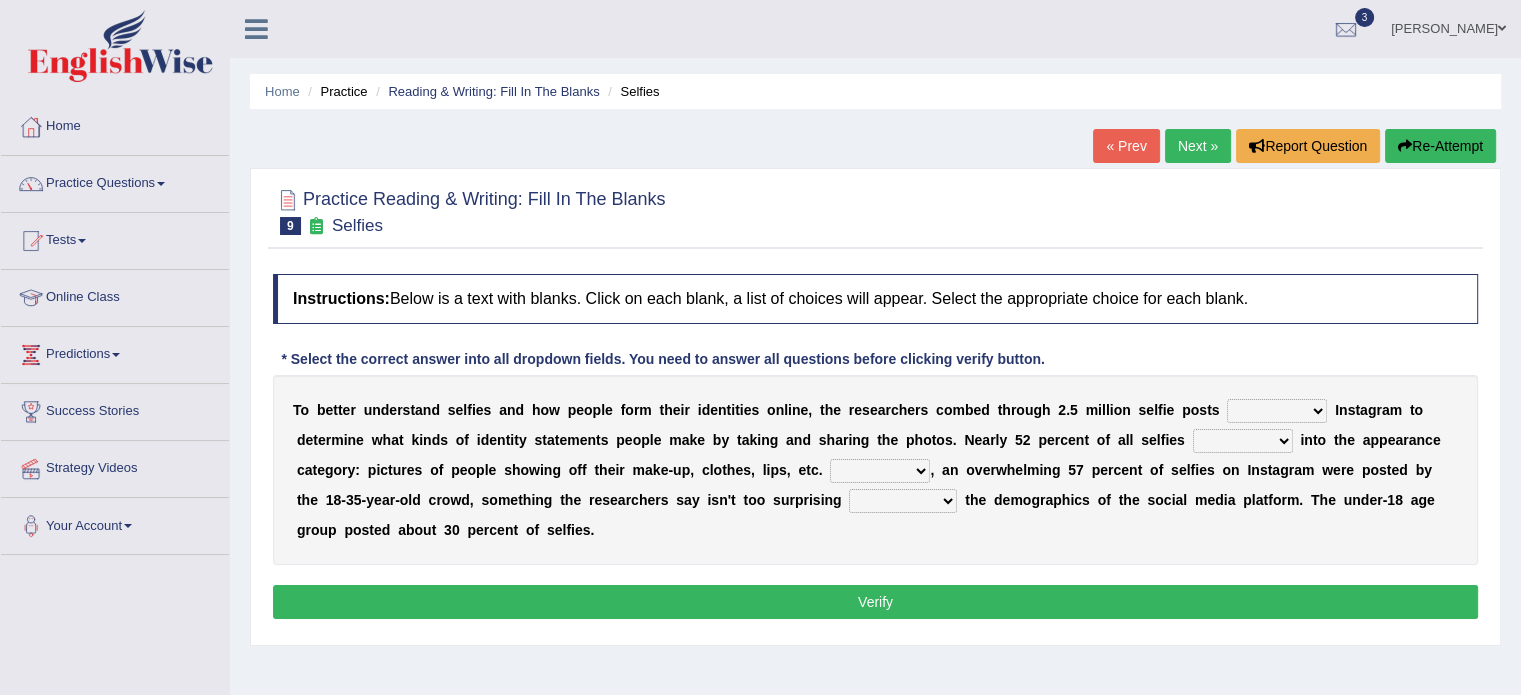 click on "of in above on" at bounding box center (1277, 411) 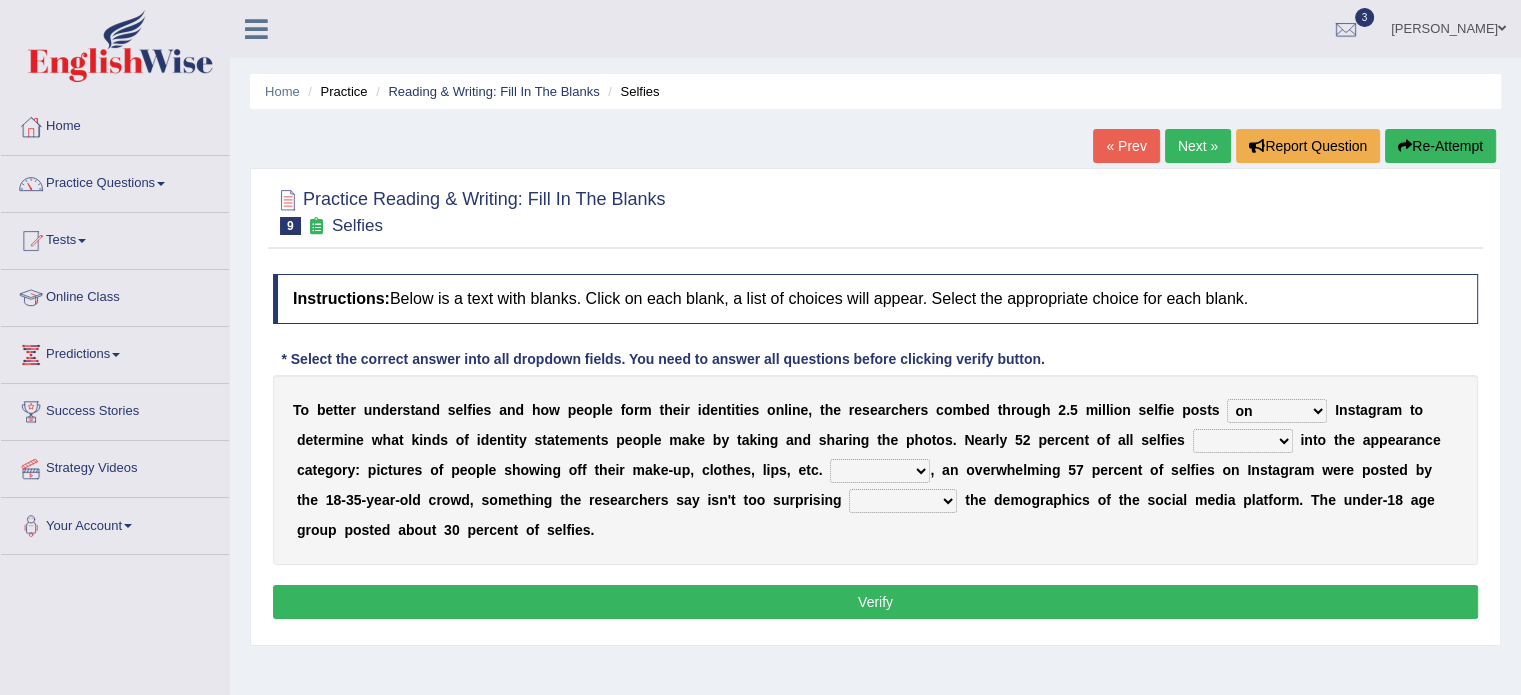 click on "of in above on" at bounding box center (1277, 411) 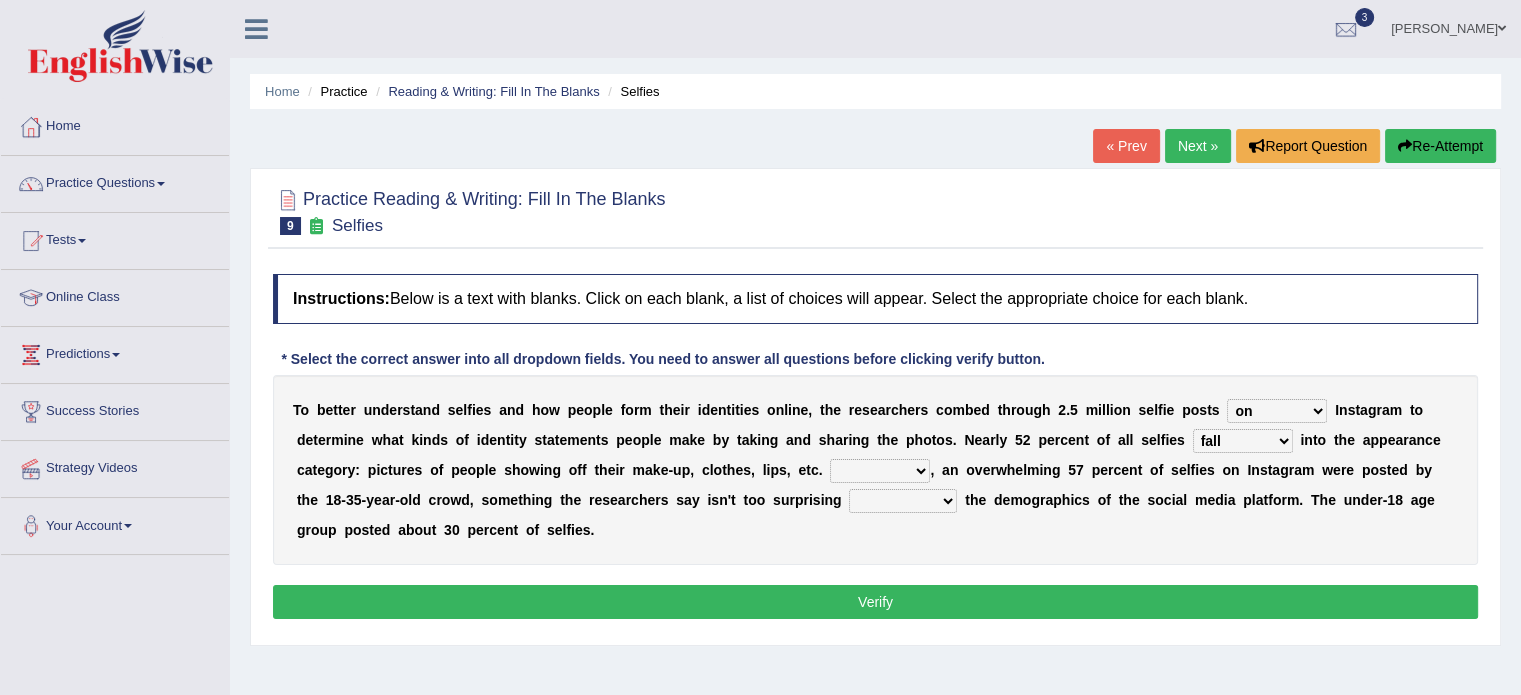 click on "Along with Although Overall However" at bounding box center [880, 471] 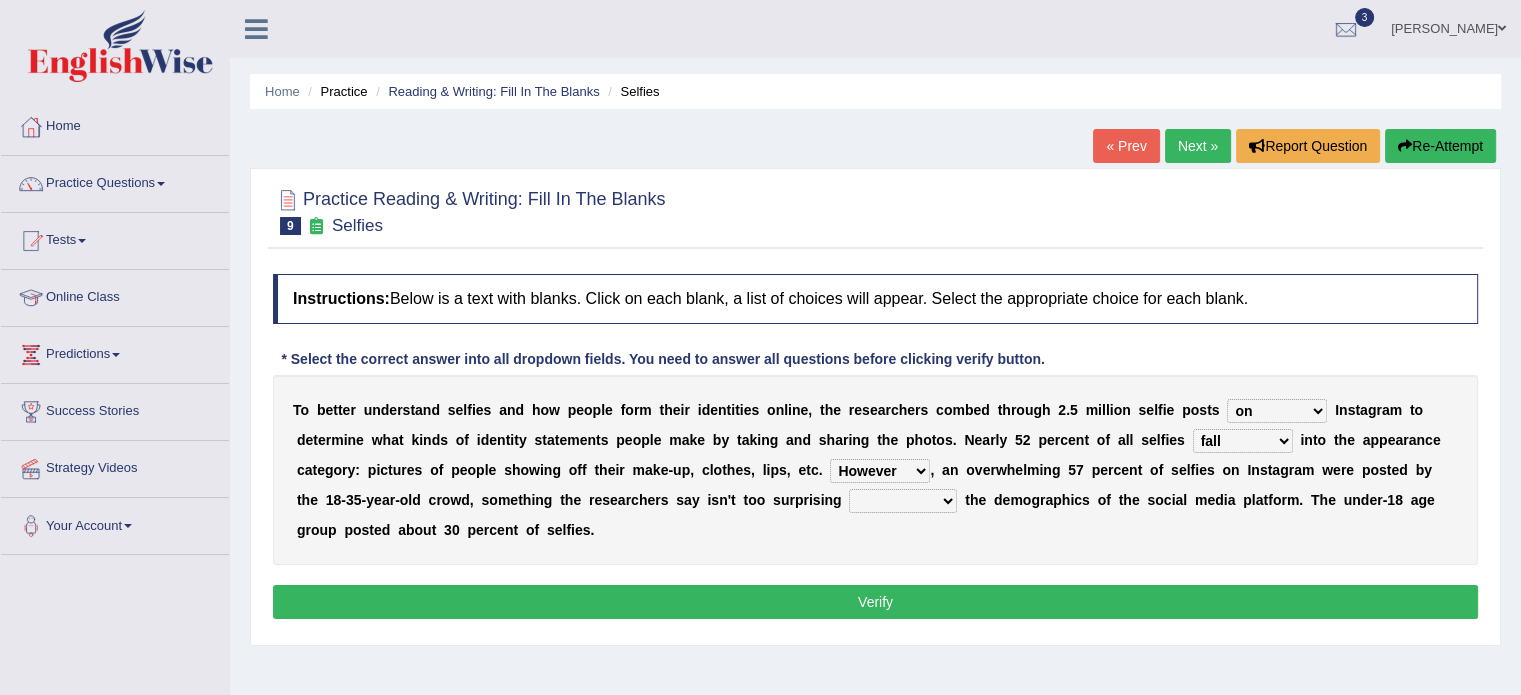 click on "Along with Although Overall However" at bounding box center [880, 471] 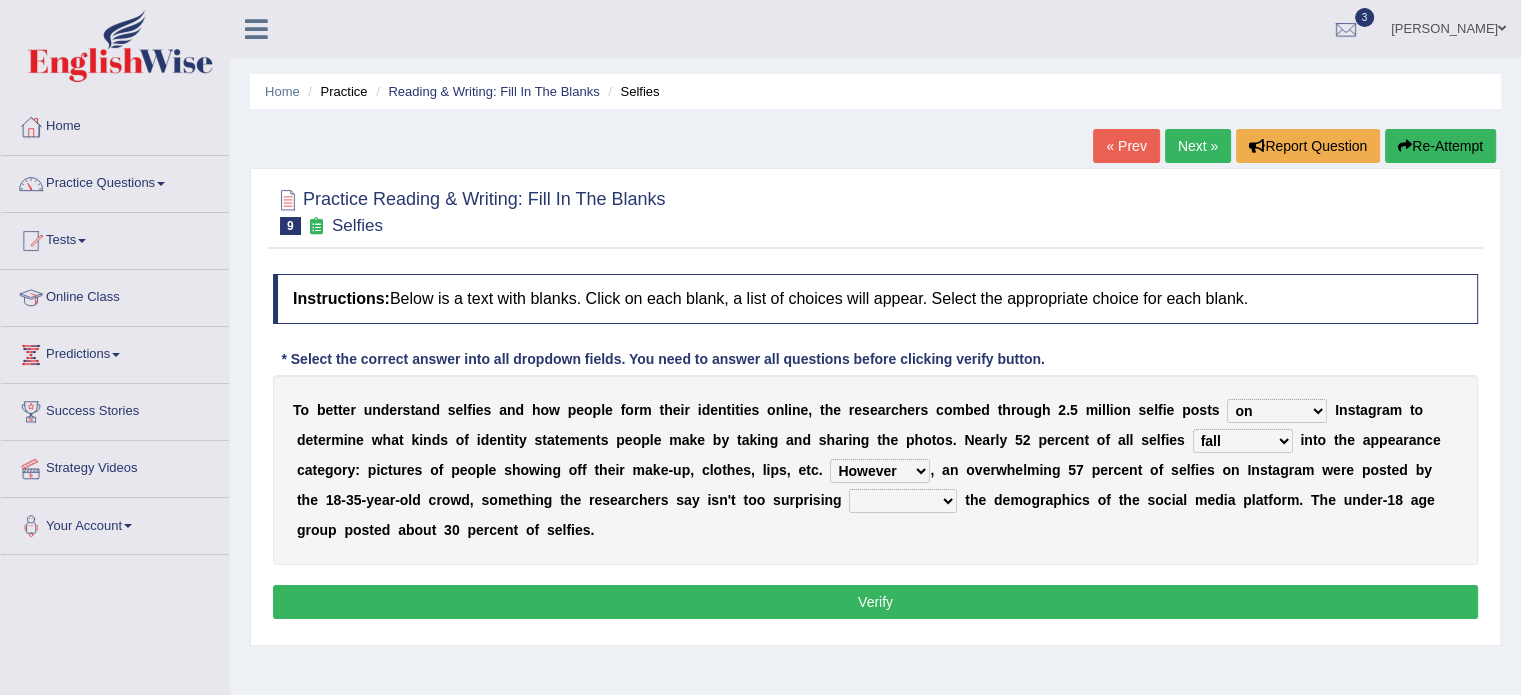 click on "consider considered considering to consider" at bounding box center [903, 501] 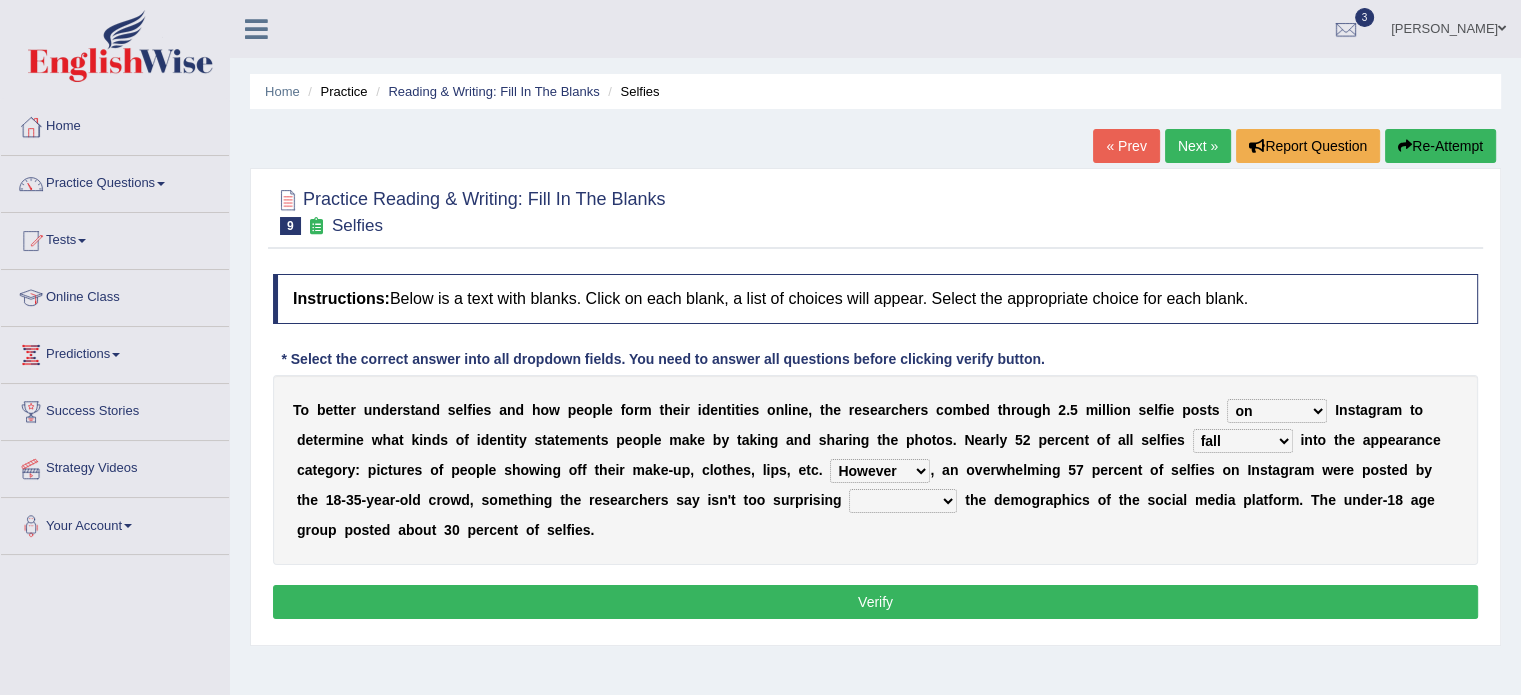 select on "to consider" 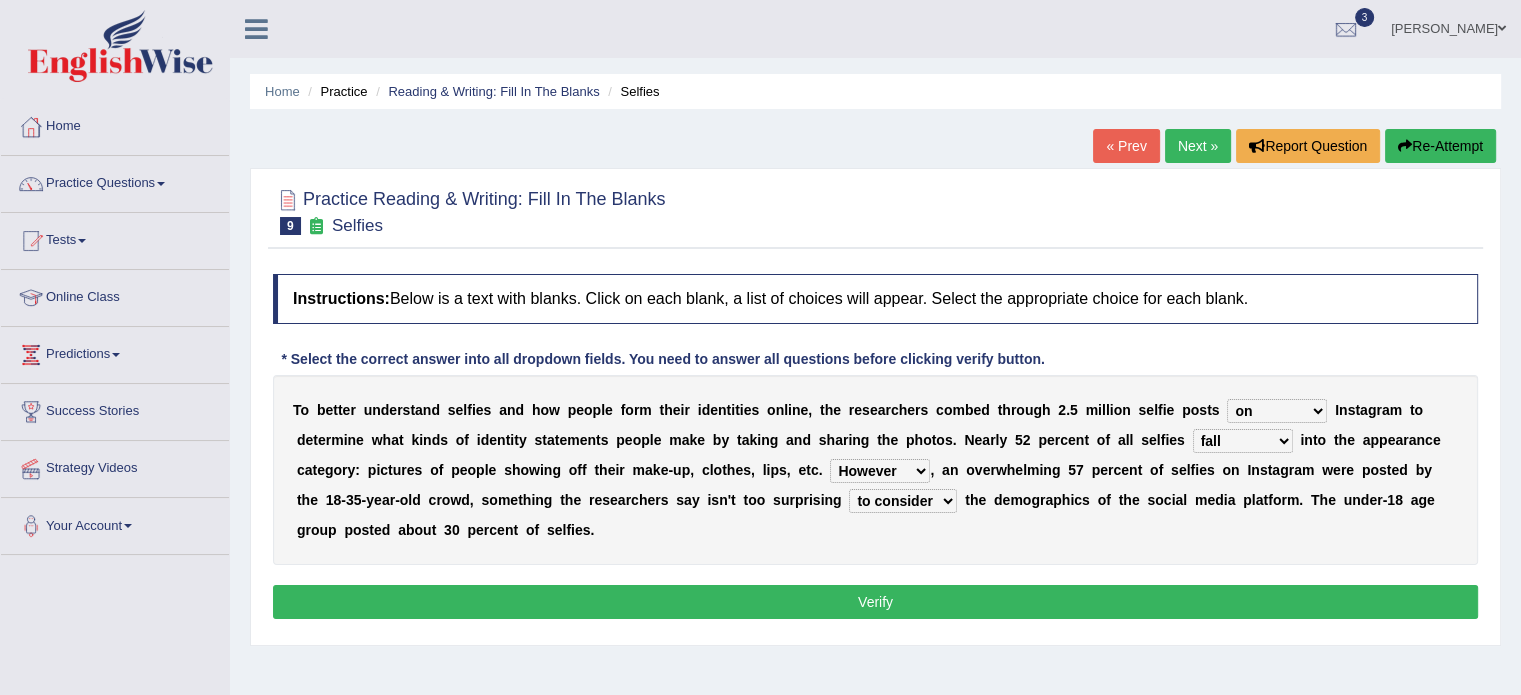 click on "consider considered considering to consider" at bounding box center (903, 501) 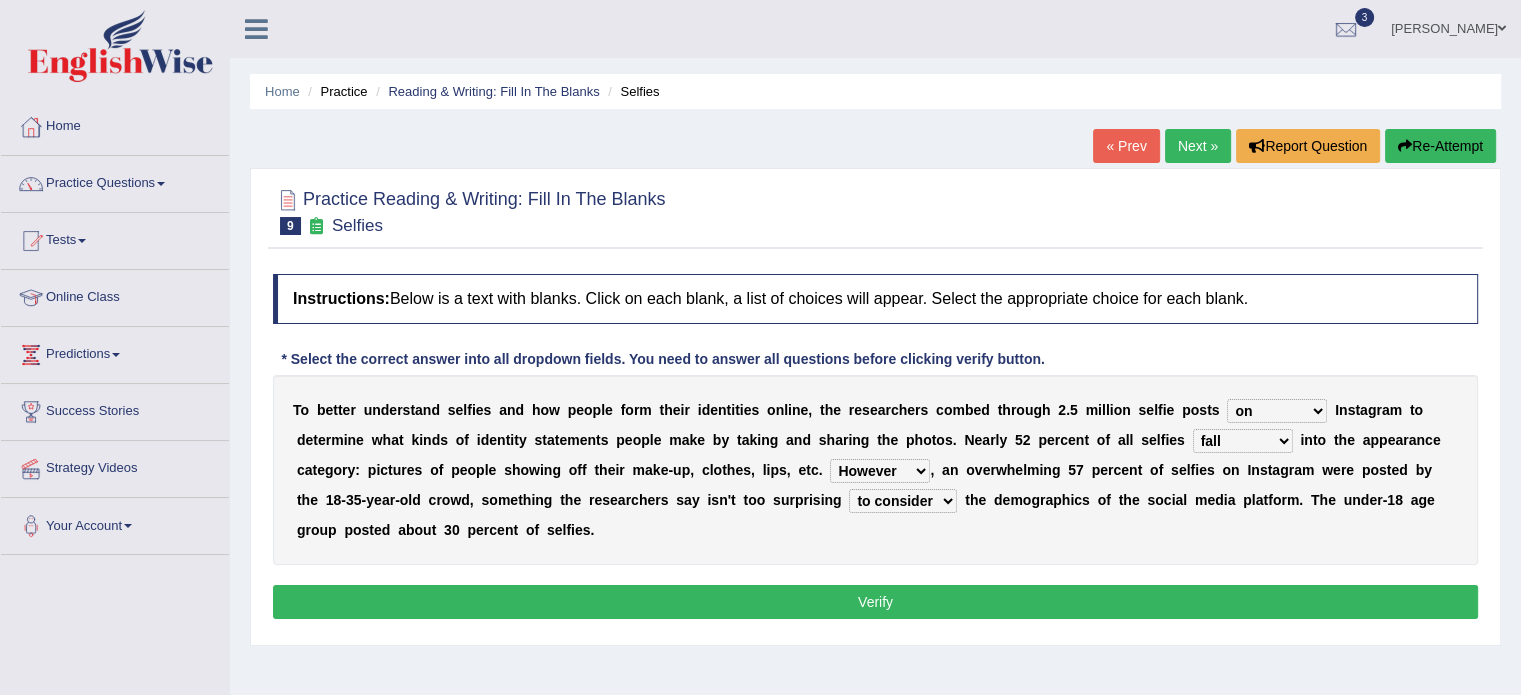 click on "Instructions:  Below is a text with blanks. Click on each blank, a list of choices will appear. Select the appropriate choice for each blank.
* Select the correct answer into all dropdown fields. You need to answer all questions before clicking verify button. T o    b e t t e r    u n d e r s t a n d    s e l f i e s    a n d    h o w    p e o p l e    f o r m    t h e i r    i d e n t i t i e s    o n l i n e ,    t h e    r e s e a r c h e r s    c o m b e d    t h r o u g h    2 . 5    m i l l i o n    s e l f i e    p o s t s    of in above on    I n s t a g r a m    t o    d e t e r m i n e    w h a t    k i n d s    o f    i d e n t i t y    s t a t e m e n t s    p e o p l e    m a k e    b y    t a k i n g    a n d    s h a r i n g    t h e    p h o t o s .    N e a r l y    5 2    p e r c e n t    o f    a l l    s e l f i e s    fall fallen fell falls    i n t o    t h e    a p p e a r a n c e    c a t e g o r y :    p i c t u r e s    o" at bounding box center [875, 449] 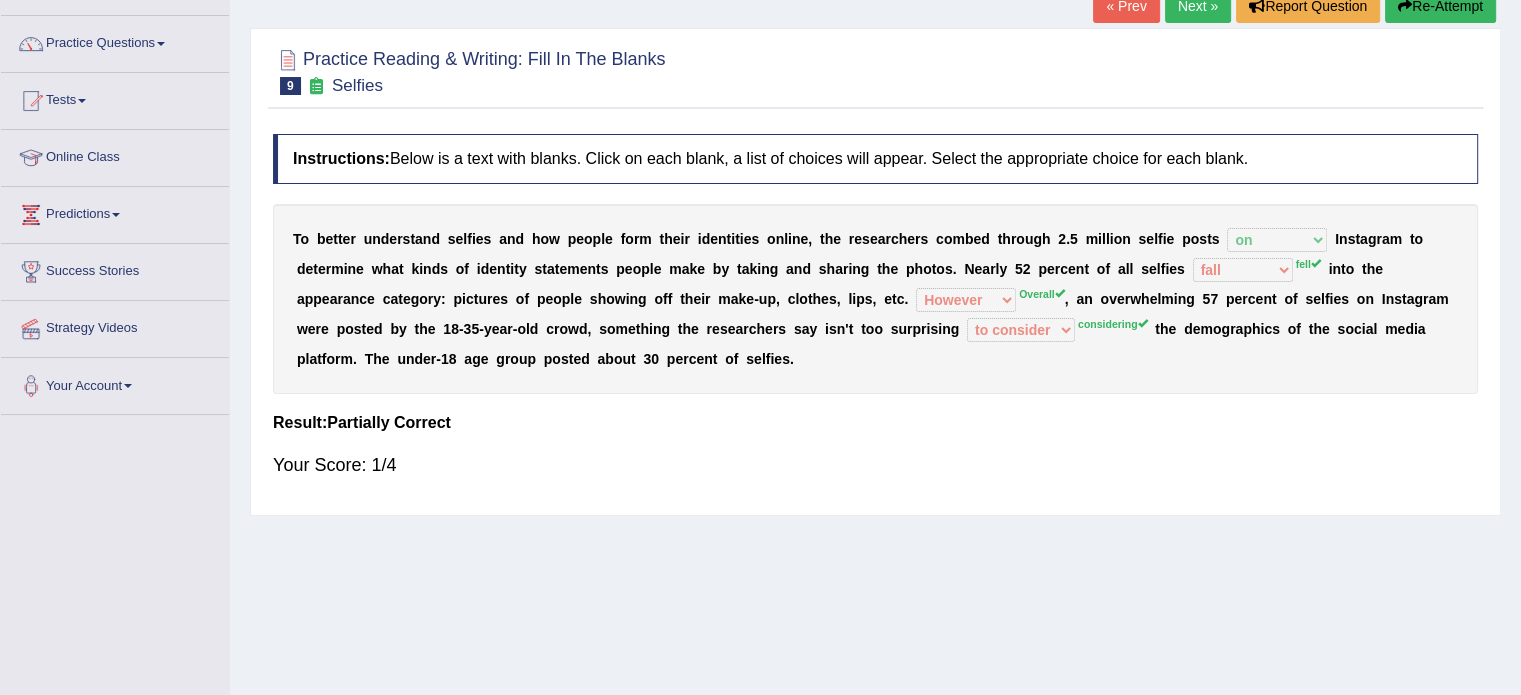 scroll, scrollTop: 0, scrollLeft: 0, axis: both 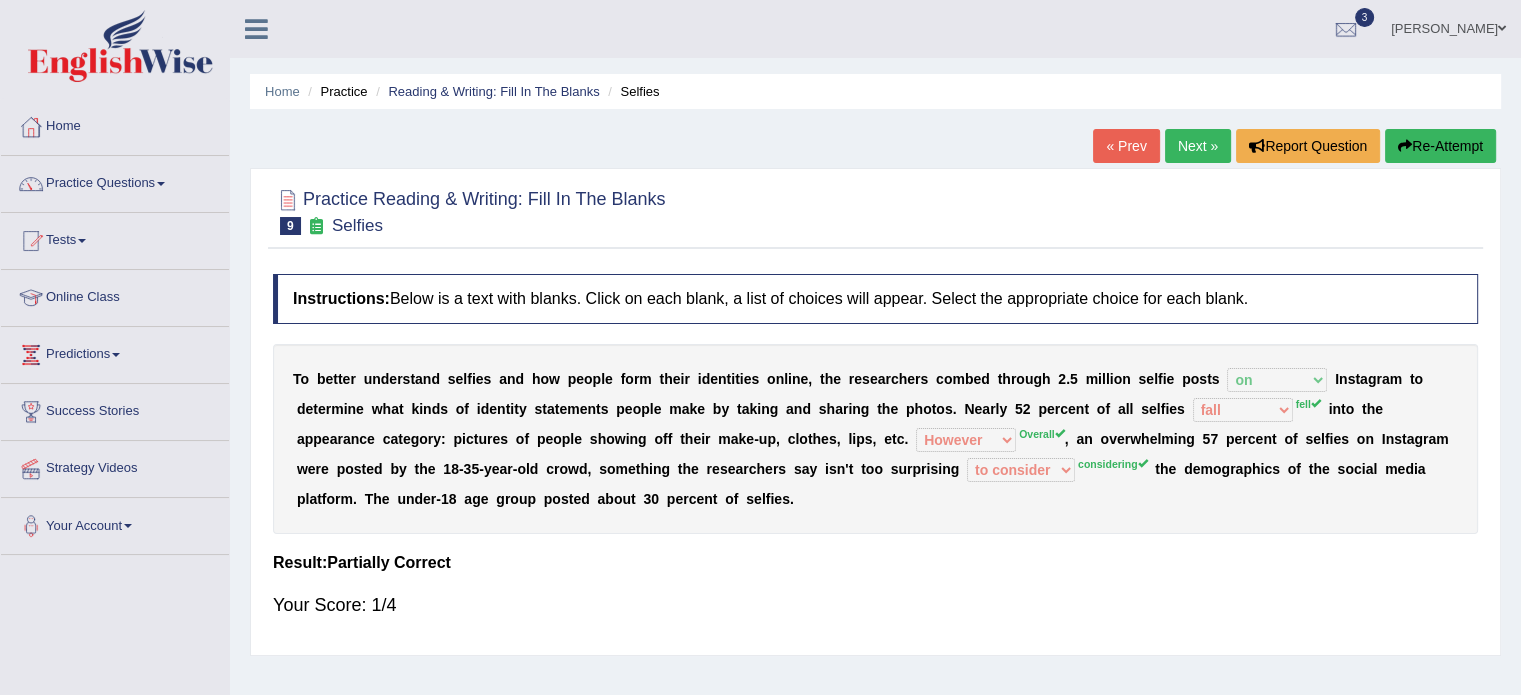 click on "Next »" at bounding box center (1198, 146) 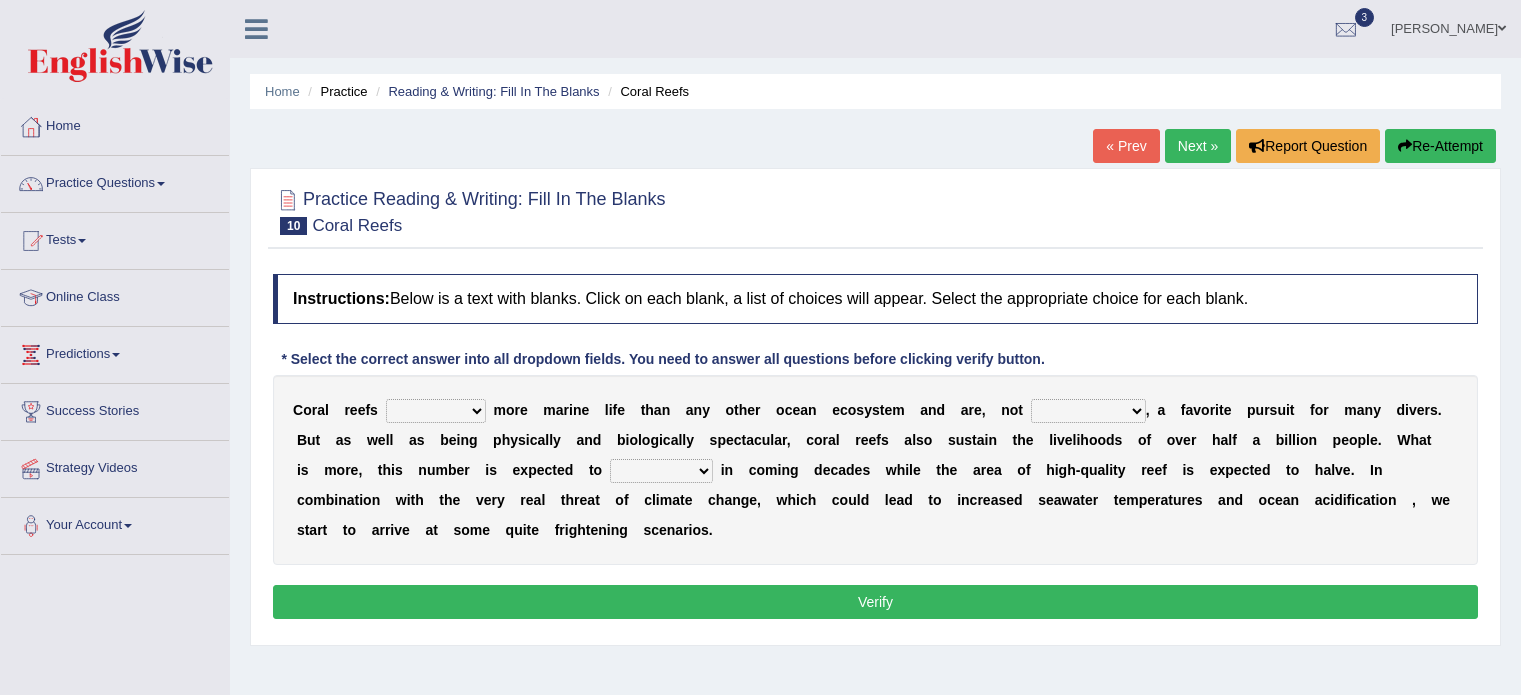 scroll, scrollTop: 0, scrollLeft: 0, axis: both 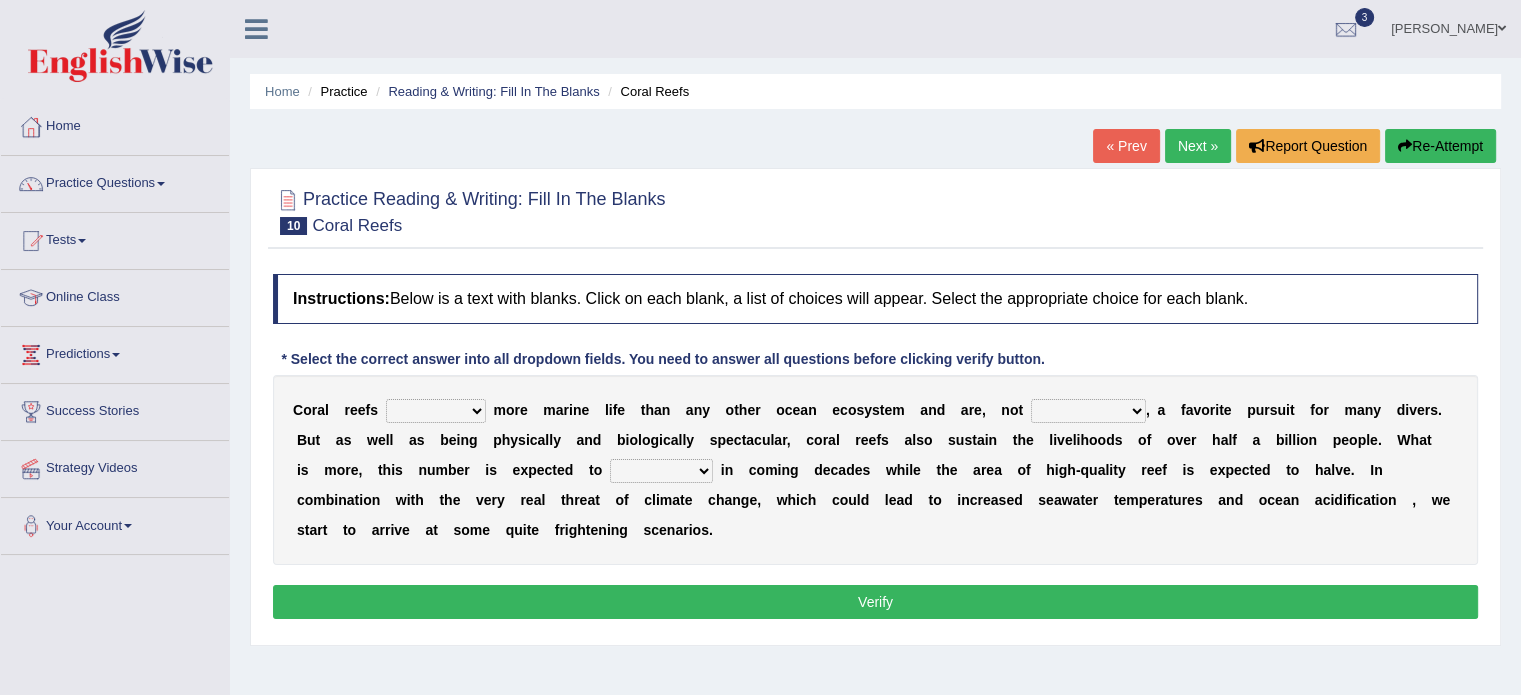 click on "Instructions:  Below is a text with blanks. Click on each blank, a list of choices will appear. Select the appropriate choice for each blank." at bounding box center (875, 299) 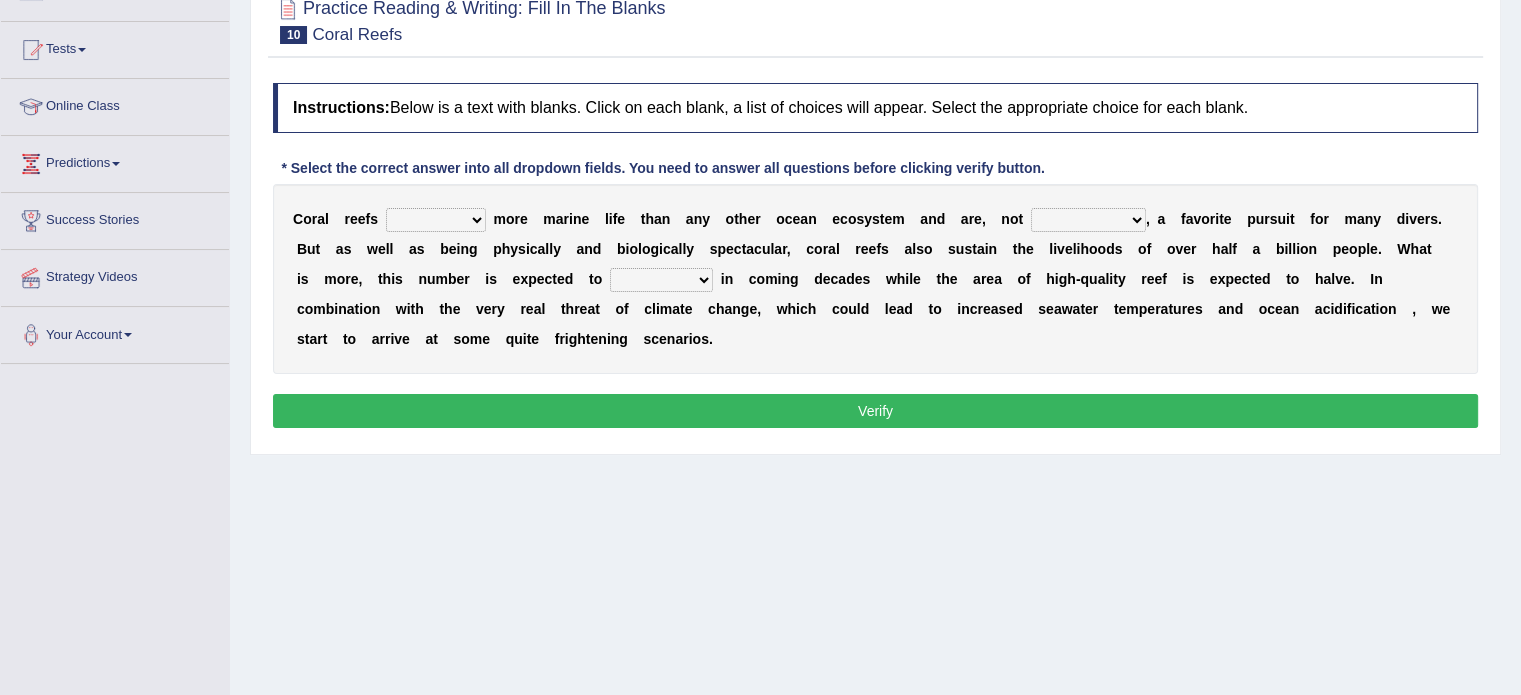 scroll, scrollTop: 127, scrollLeft: 0, axis: vertical 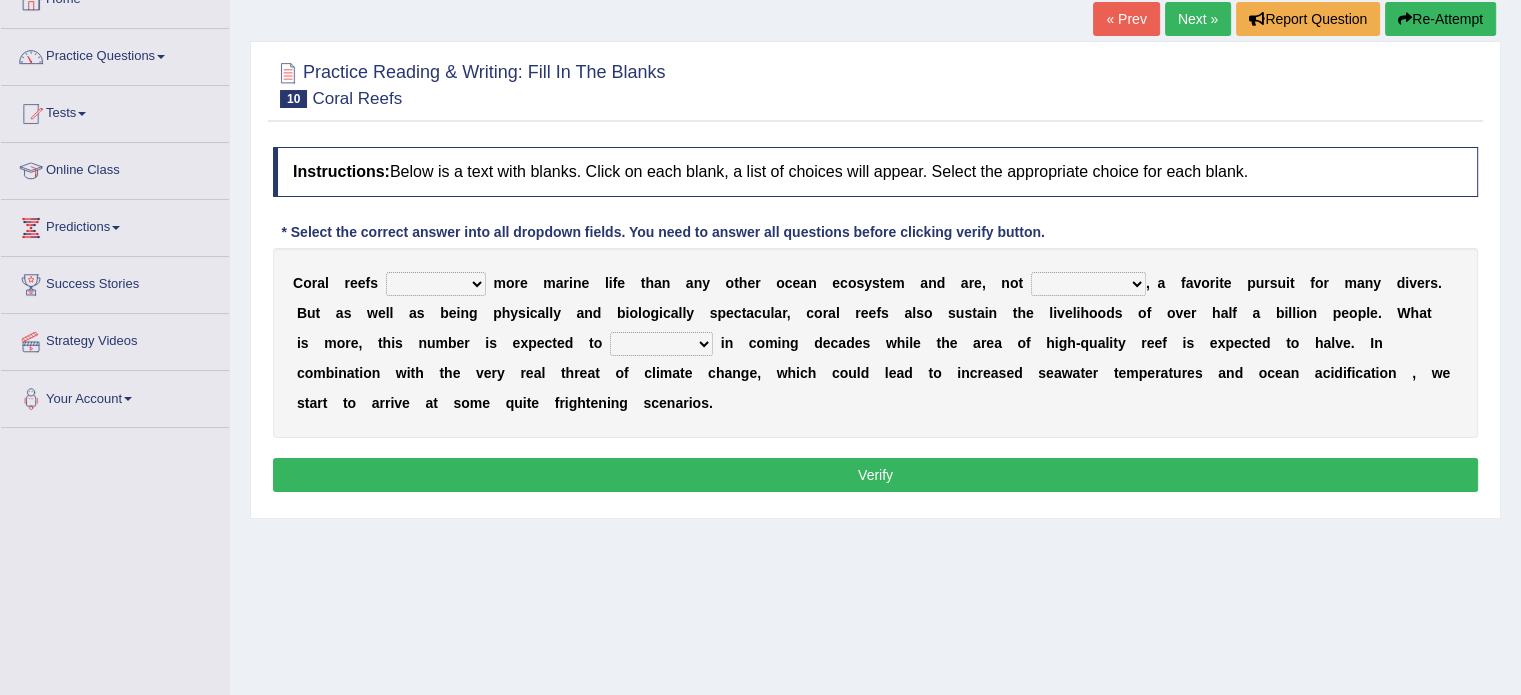 click on "C o r a l       r e e f s    curb harvest support cultivate    m o r e       m a r i n e       l i f e       t h a n       a n y       o t h e r       o c e a n       e c o s y s t e m       a n d       a r e ,       n o t    seemingly specifically demandingly surprisingly ,    a       f a v o r i t e       p u r s u i t       f o r       m a n y       d i v e r s .       B u t       a s       w e l l       a s       b e i n g       p h y s i c a l l y       a n d       b i o l o g i c a l l y       s p e c t a c u l a r ,       c o r a l       r e e f s       a l s o       s u s t a i n       t h e       l i v e l i h o o d s       o f       o v e r       h a l f       a       b i l l i o n       p e o p l e .       W h a t       i s       m o r e ,       t h i s       n u m b e r       i s       e x p e c t e d       t o    appear double countdown unravel    i n       c o m i n g       d e c a d e s       w" at bounding box center (875, 343) 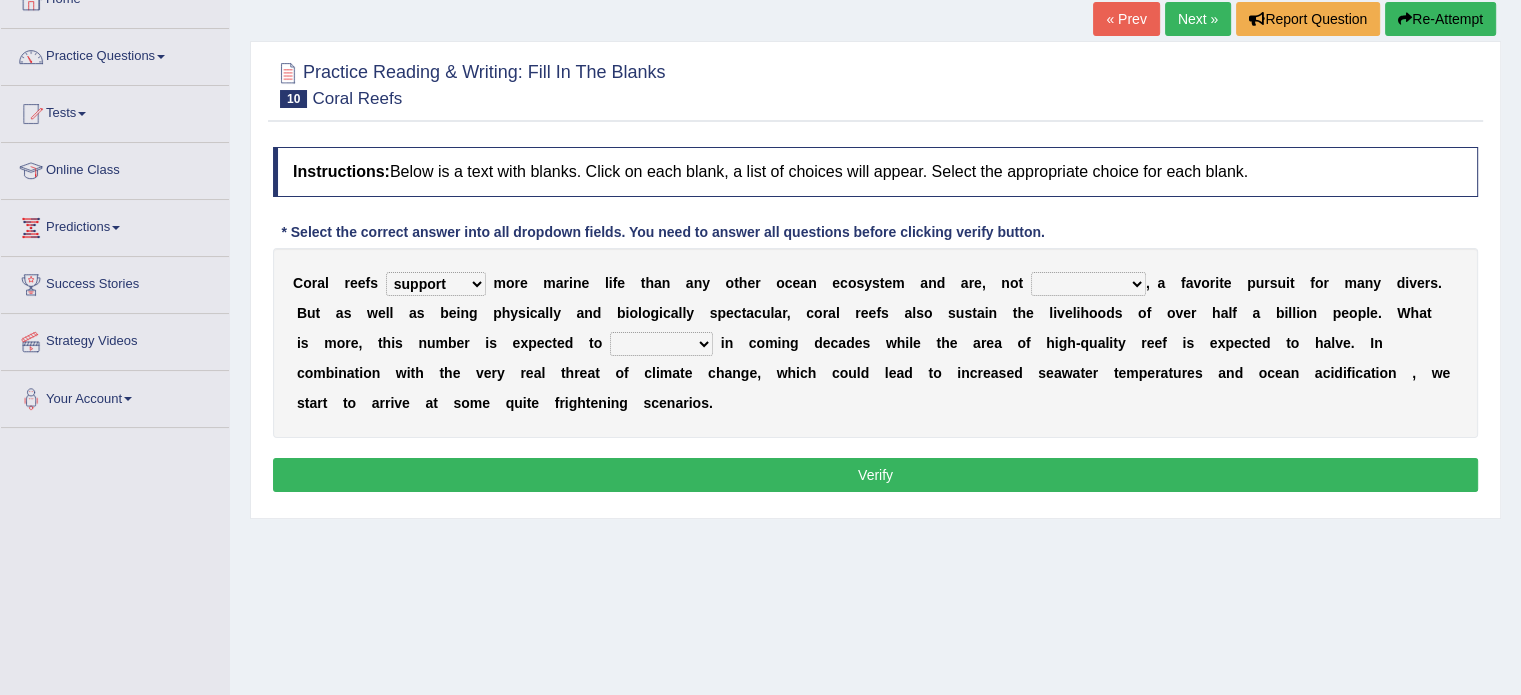click on "seemingly specifically demandingly surprisingly" at bounding box center (1088, 284) 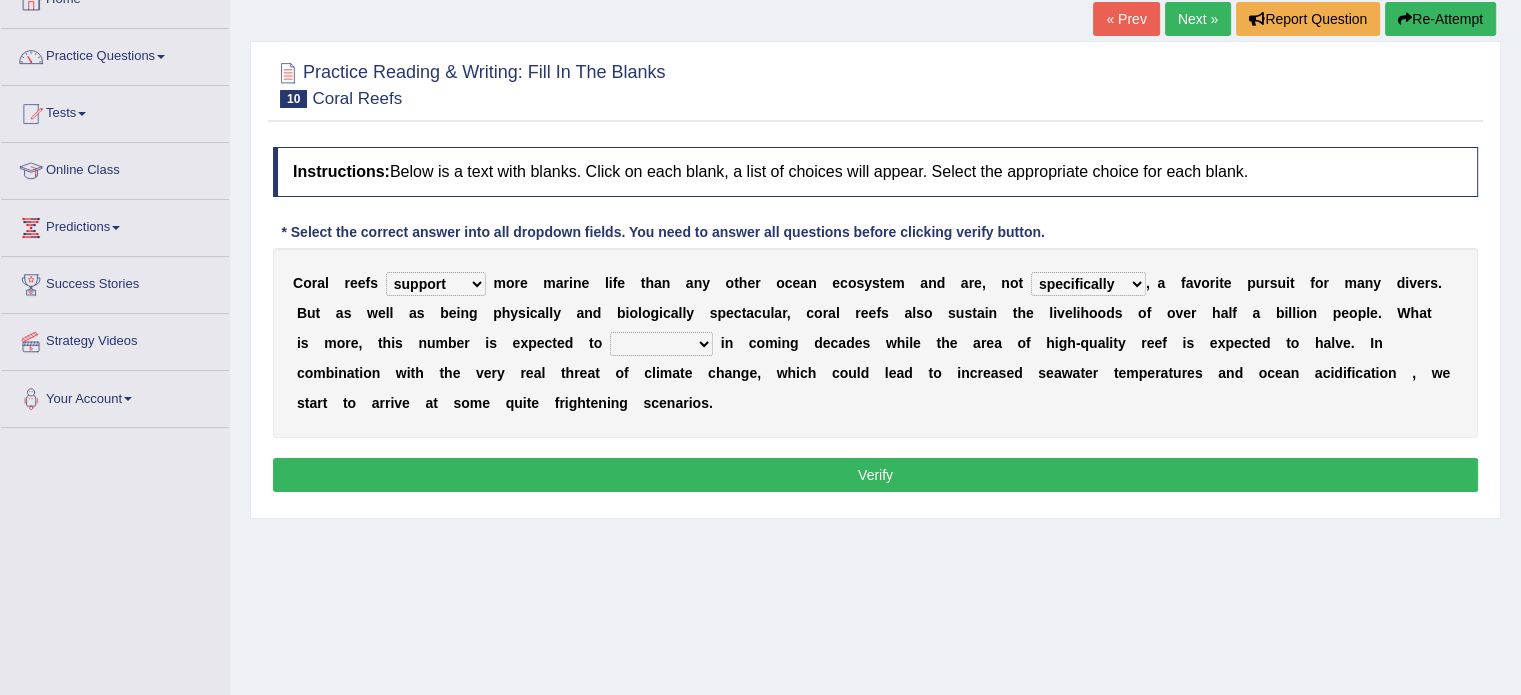 click on "seemingly specifically demandingly surprisingly" at bounding box center (1088, 284) 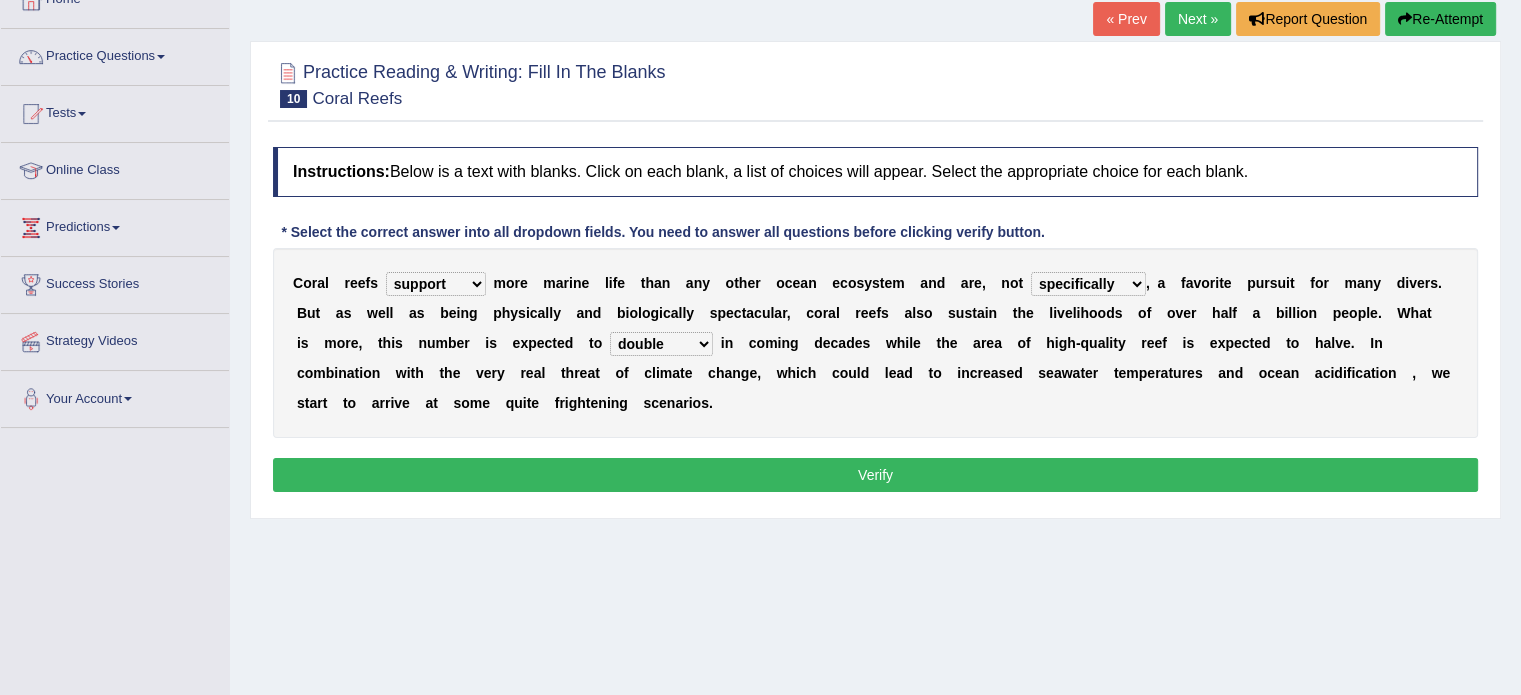 click on "Verify" at bounding box center (875, 475) 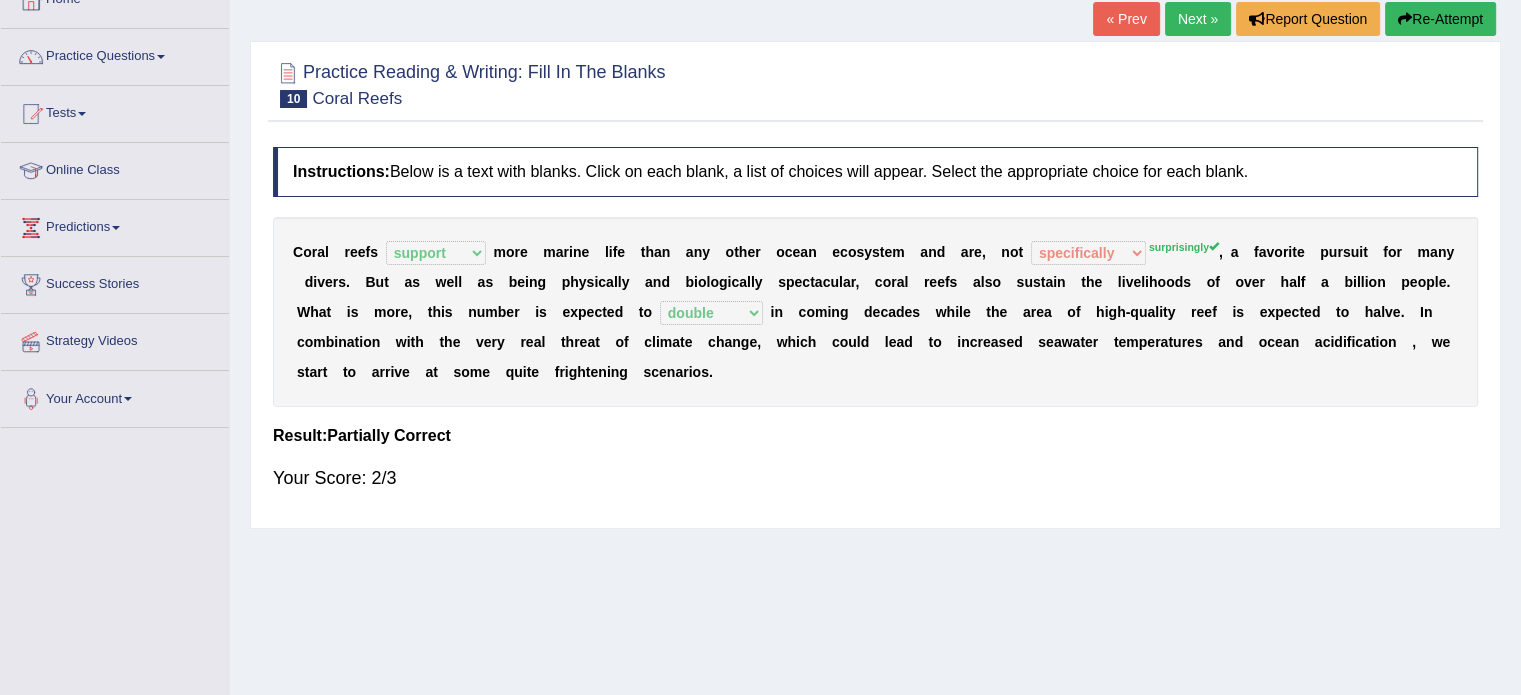 click on "Next »" at bounding box center (1198, 19) 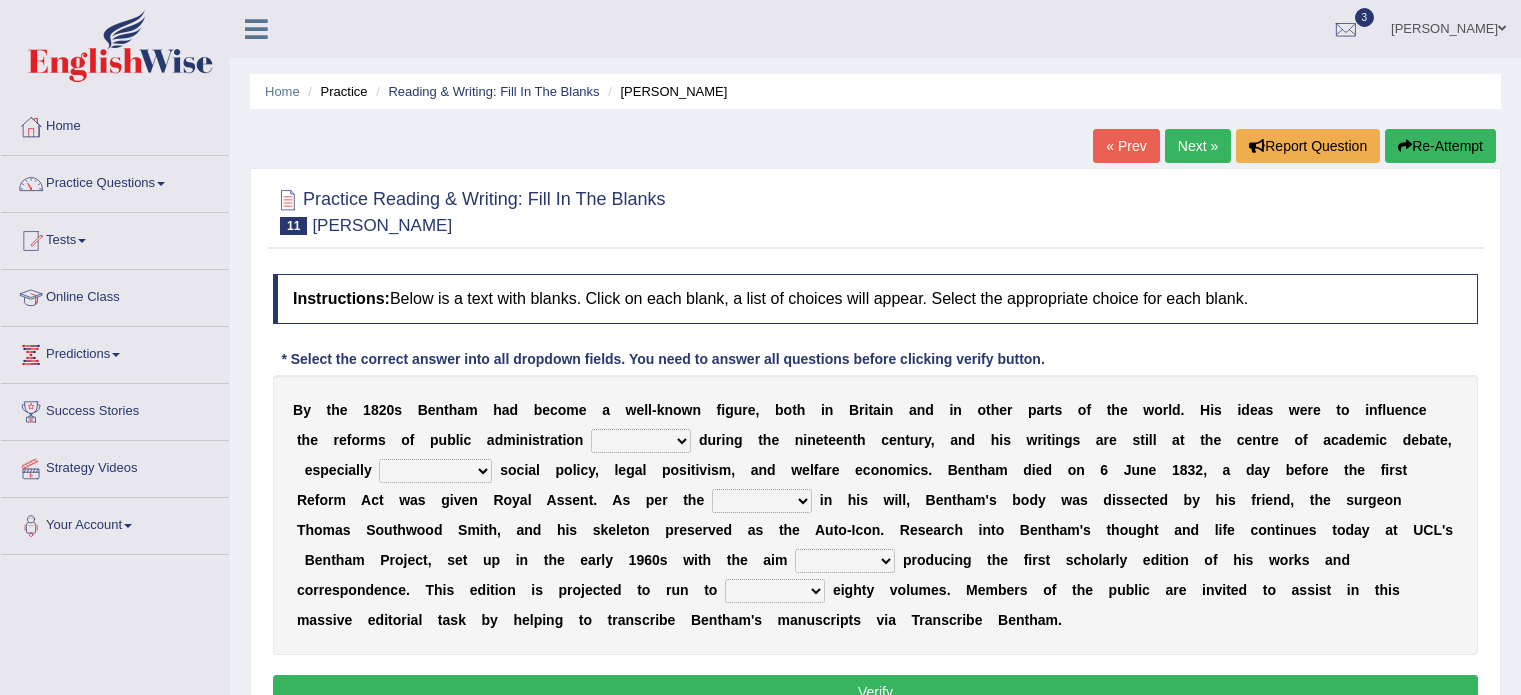 scroll, scrollTop: 0, scrollLeft: 0, axis: both 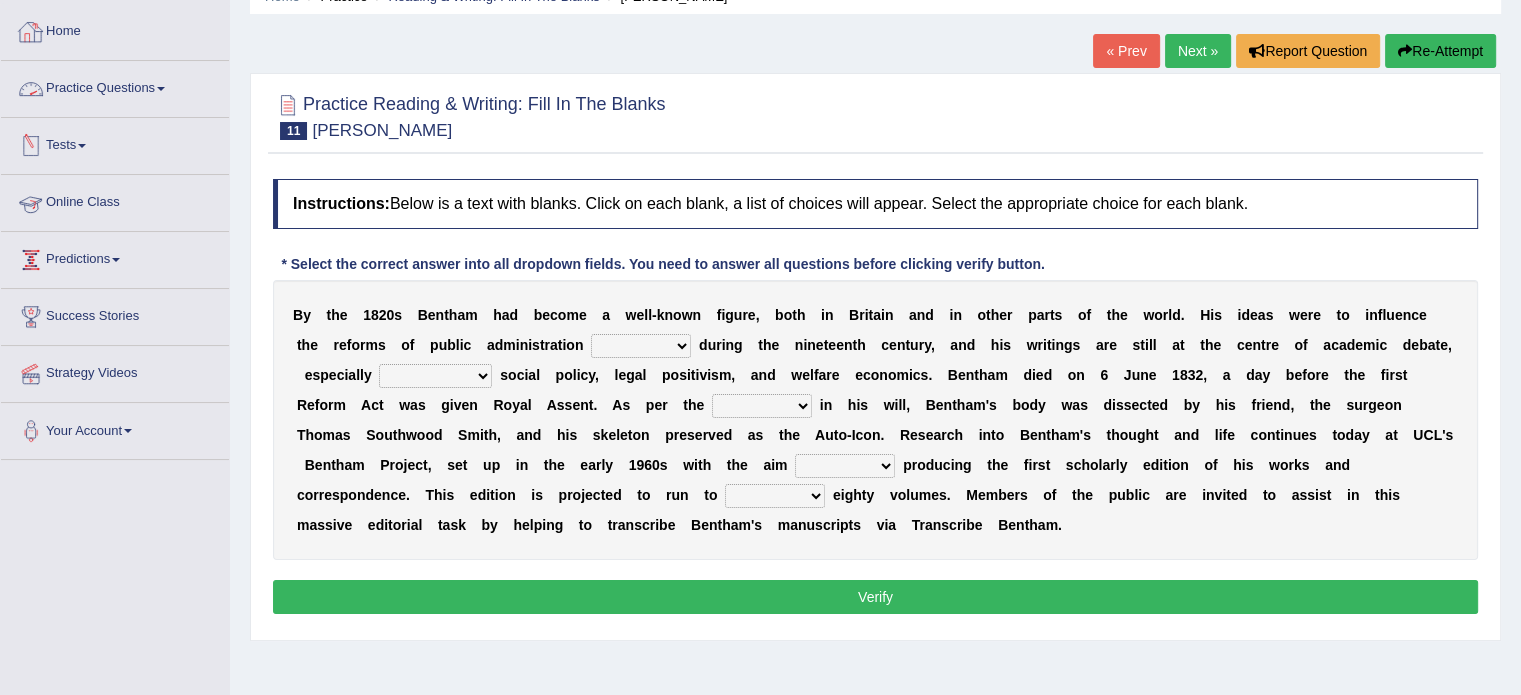 click at bounding box center (875, 115) 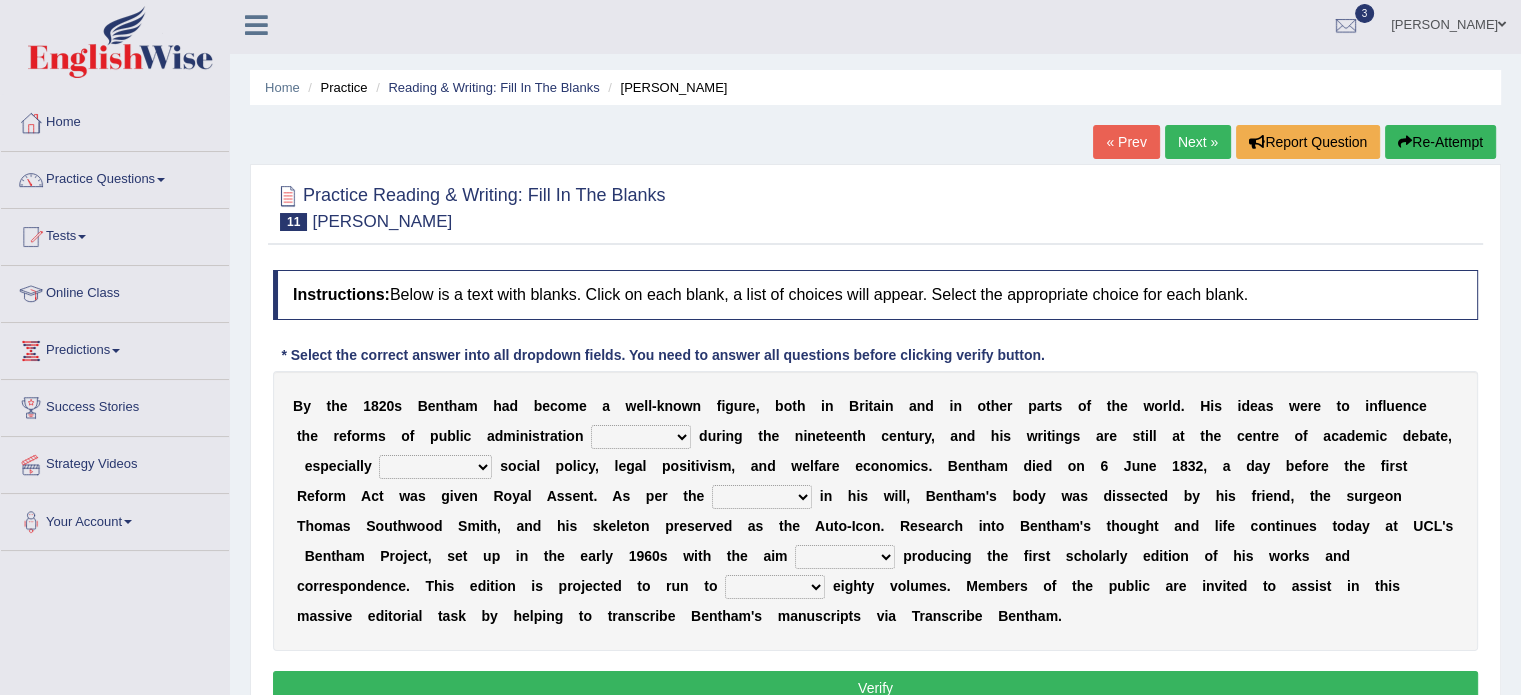 scroll, scrollTop: 0, scrollLeft: 0, axis: both 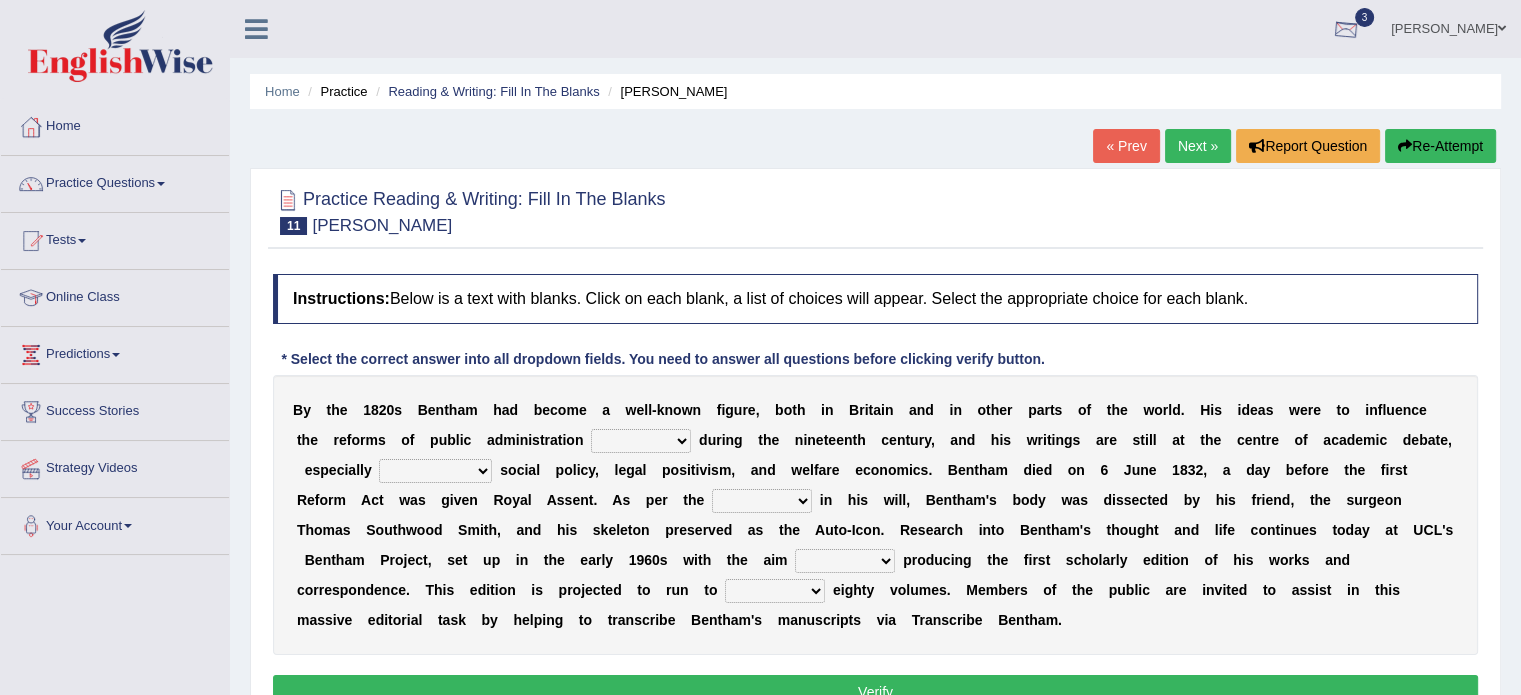 click at bounding box center (1346, 30) 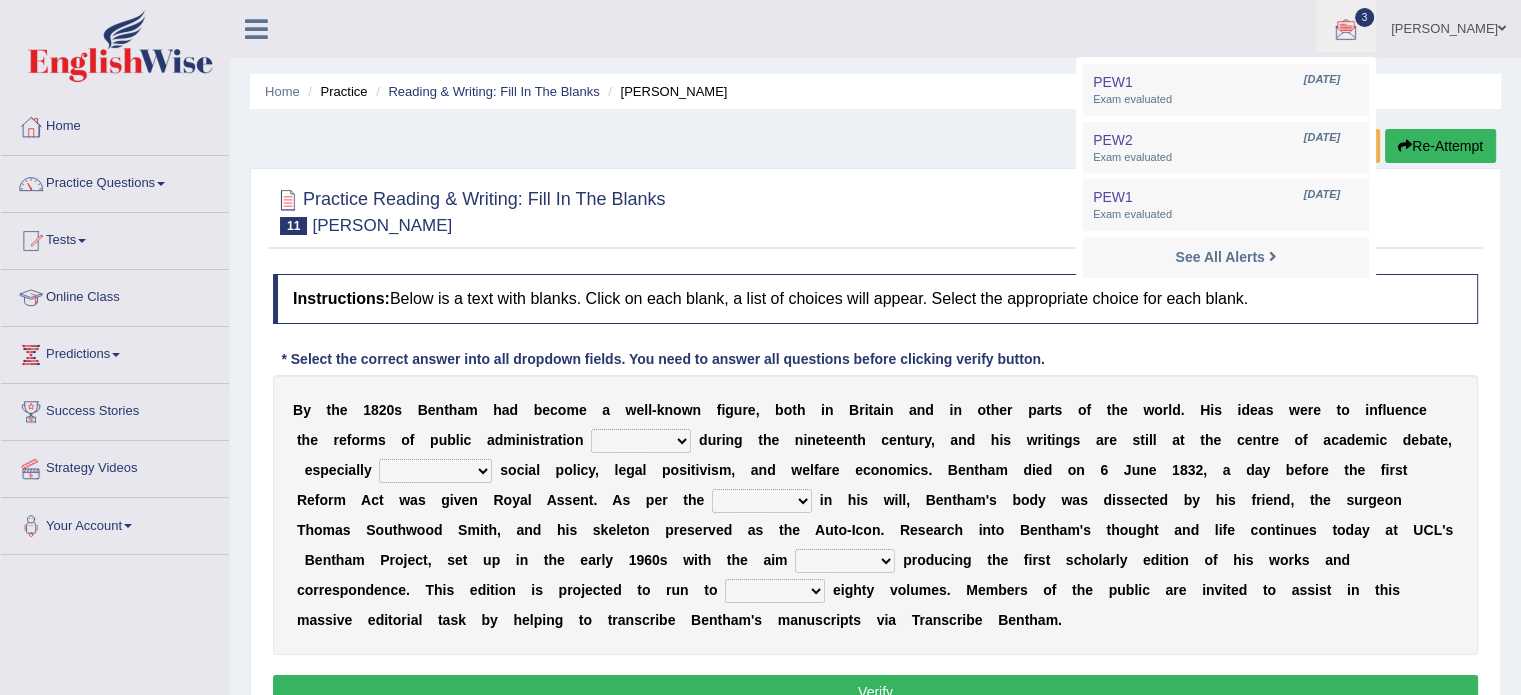 click on "Home
Practice
Reading & Writing: Fill In The Blanks
Bentham" at bounding box center [875, 91] 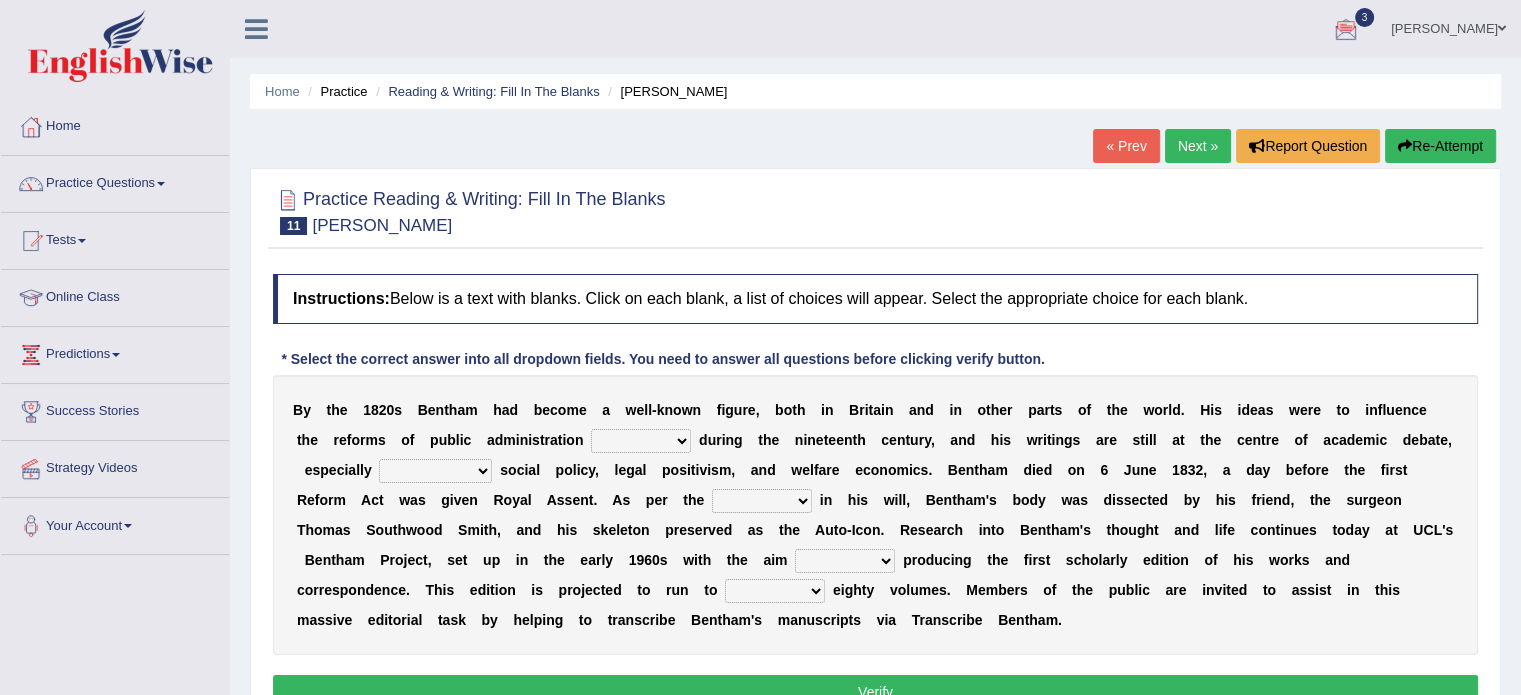 click on "Instructions:  Below is a text with blanks. Click on each blank, a list of choices will appear. Select the appropriate choice for each blank." at bounding box center (875, 299) 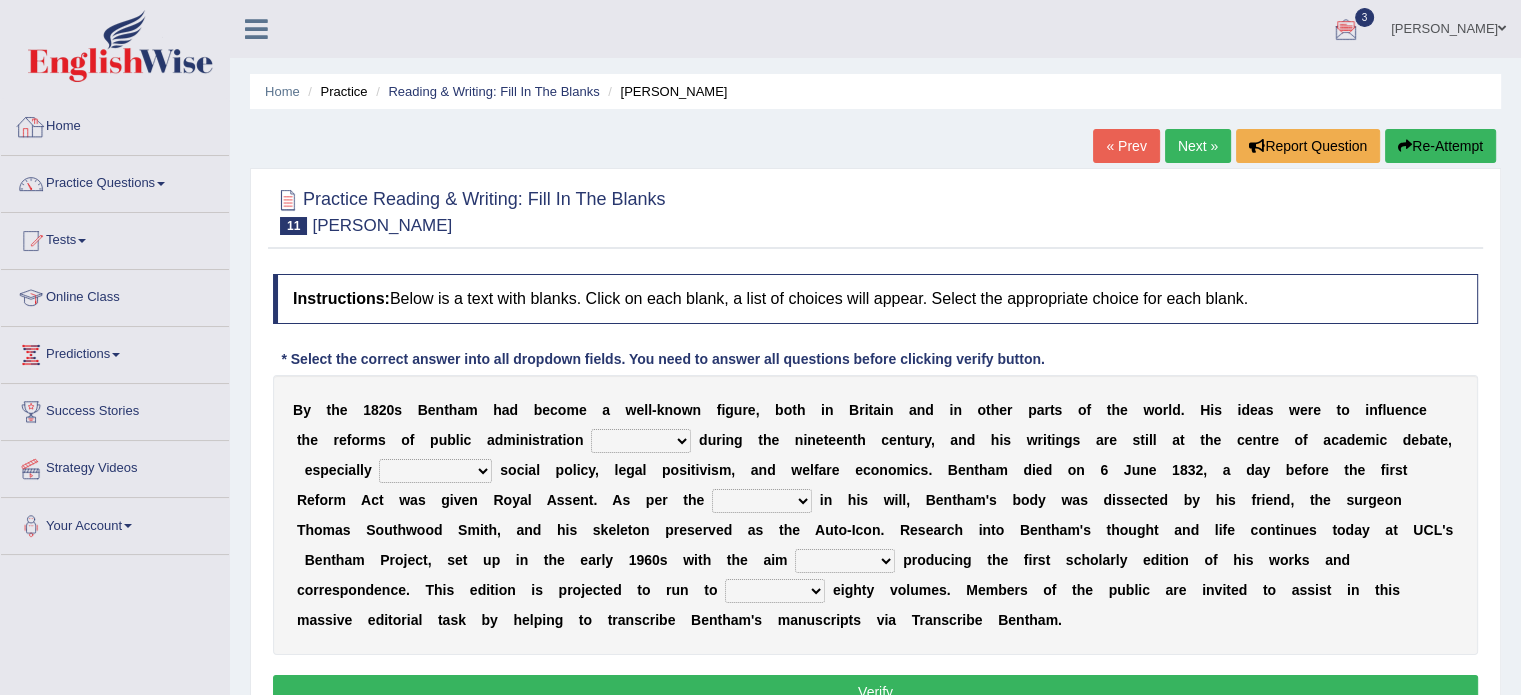 click on "Home" at bounding box center (115, 124) 